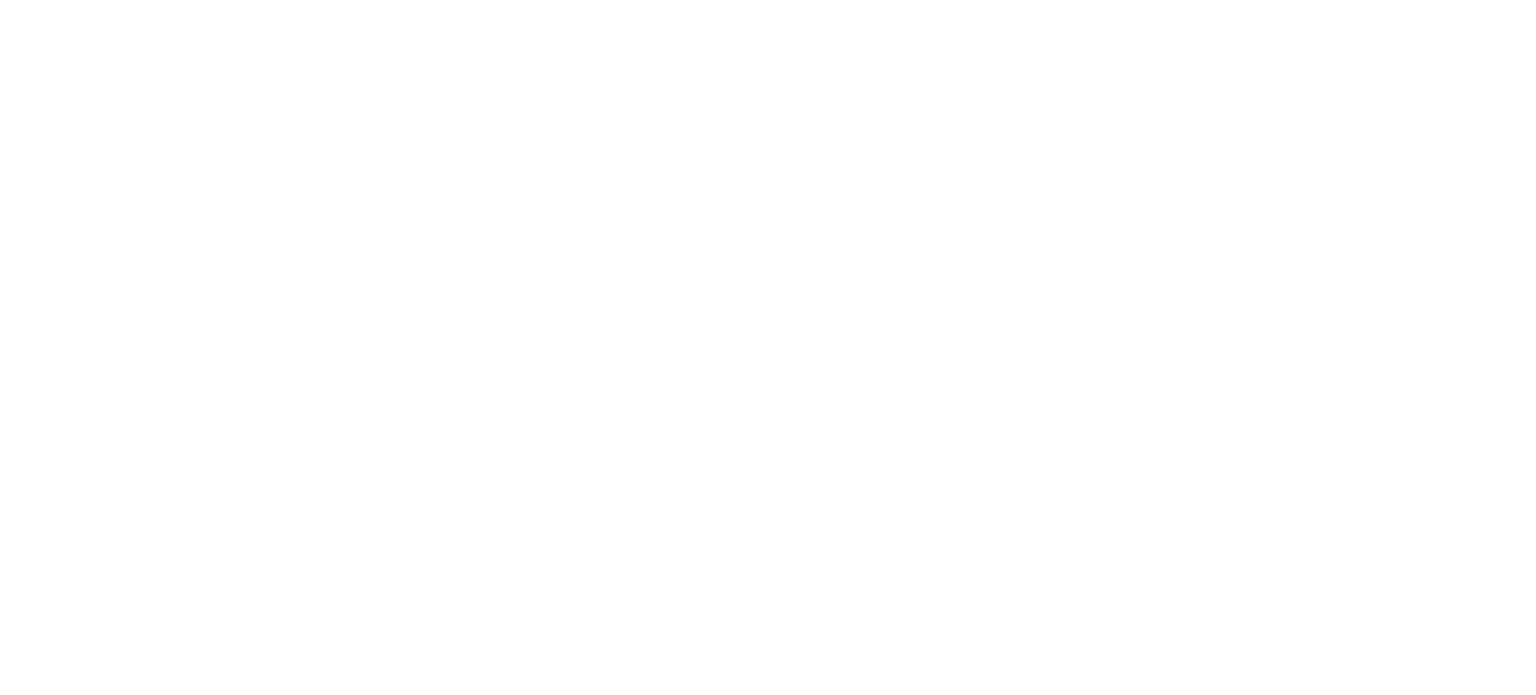 scroll, scrollTop: 0, scrollLeft: 0, axis: both 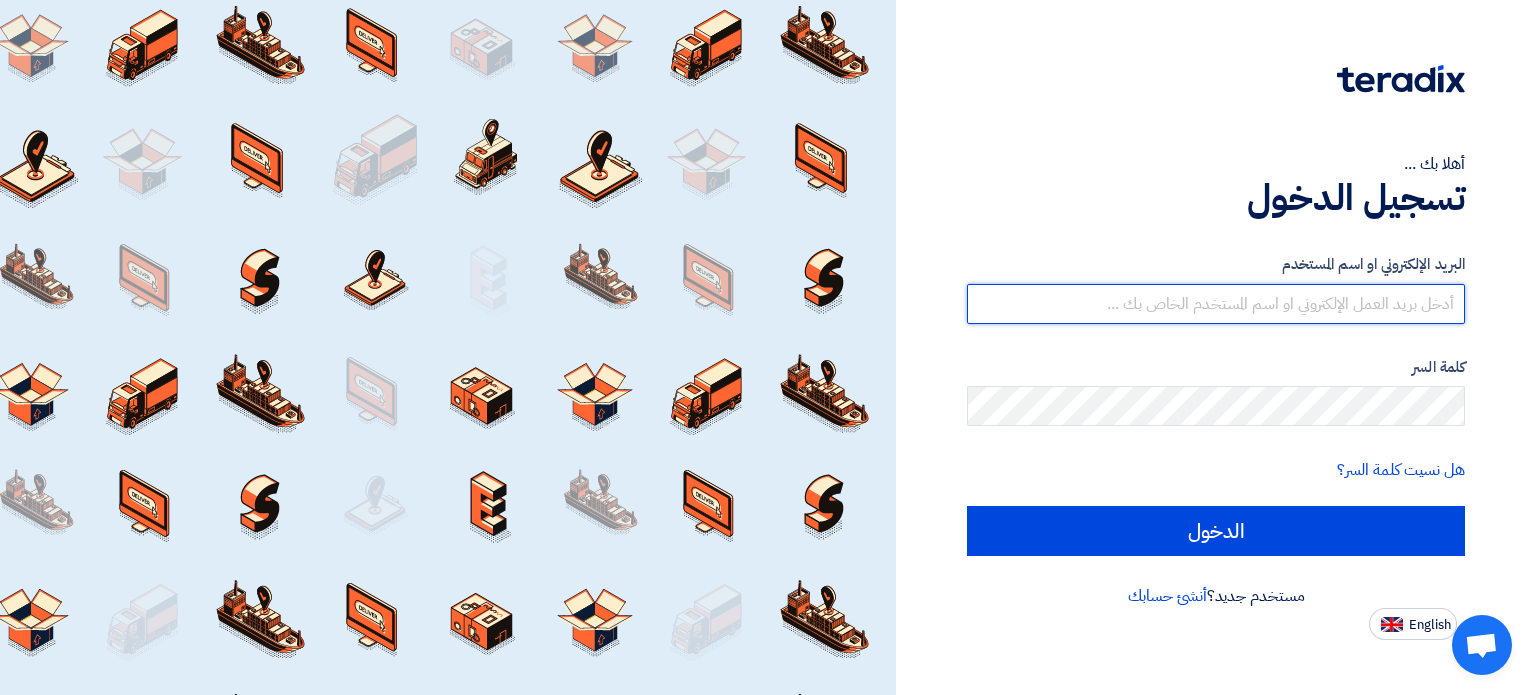 click at bounding box center (1216, 304) 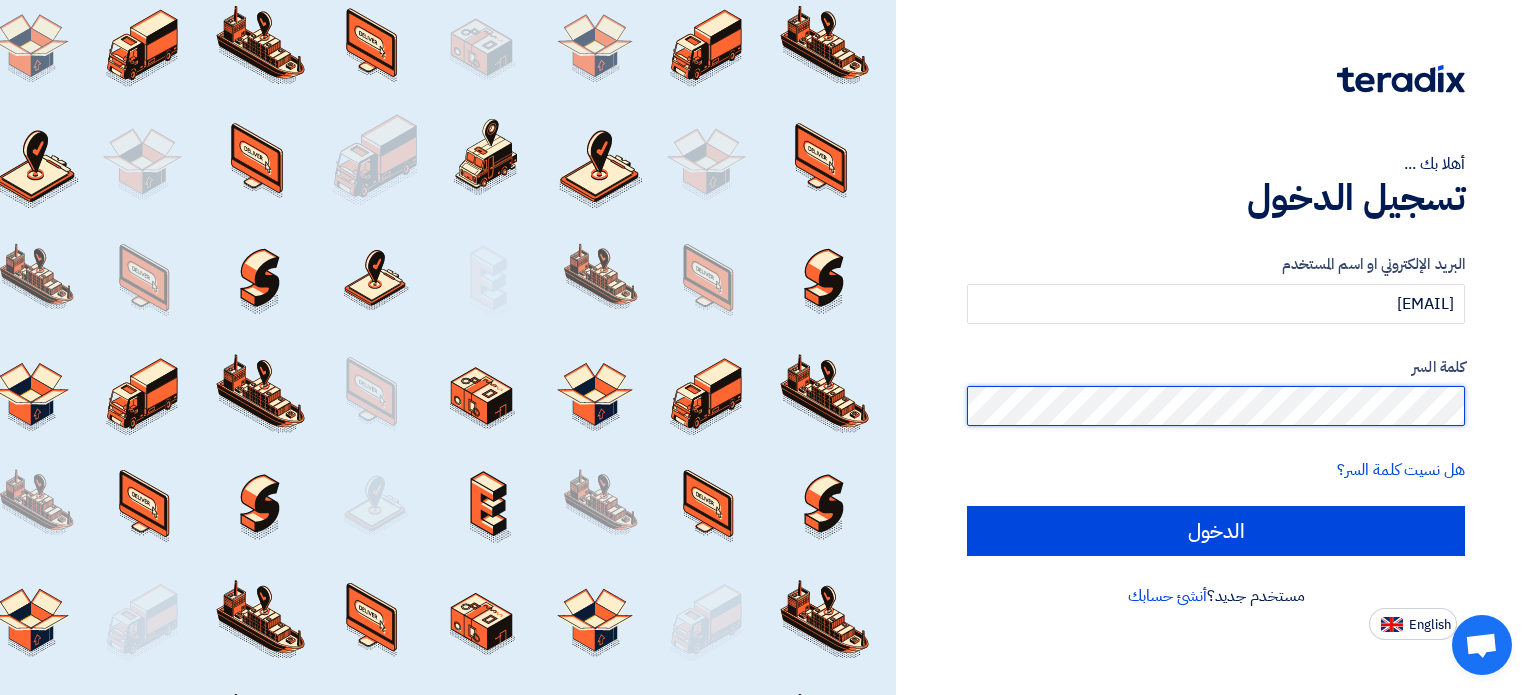 click on "الدخول" 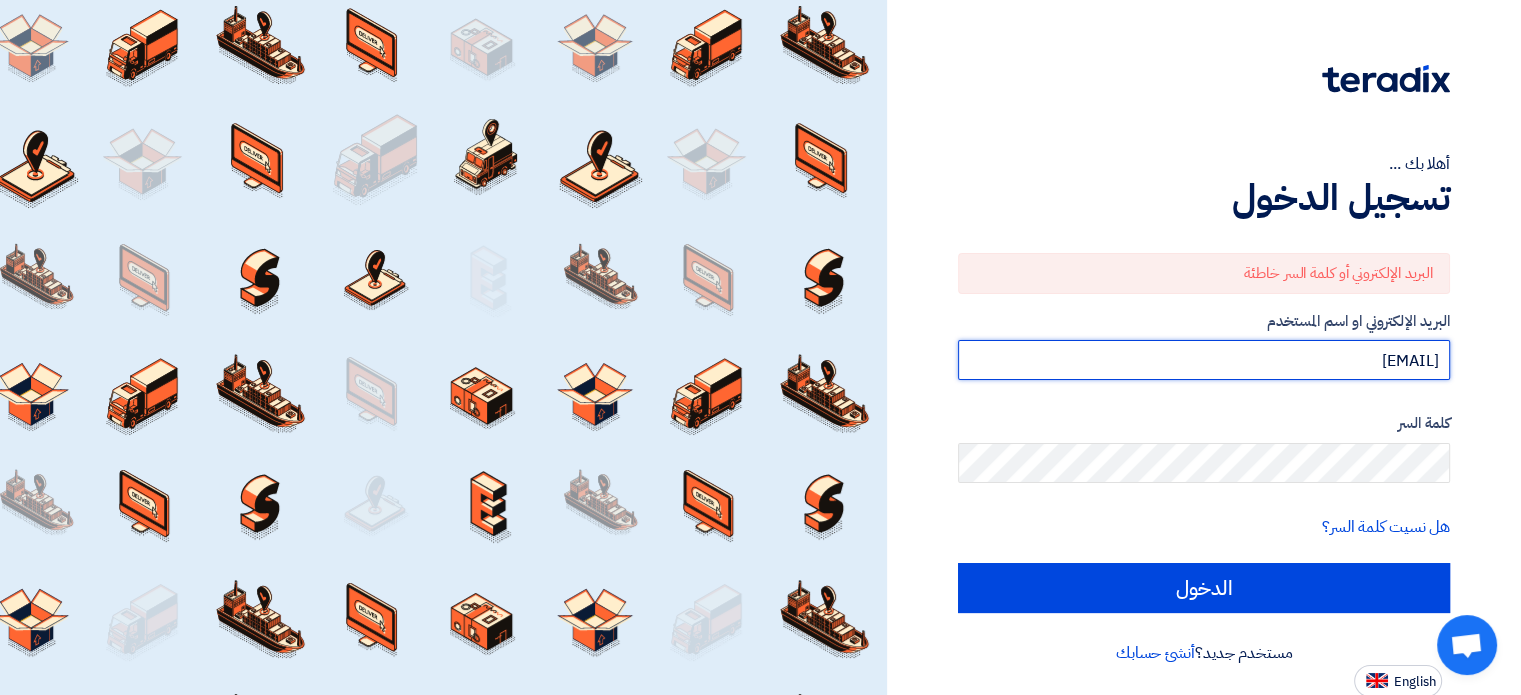 click on "[EMAIL]" at bounding box center (1204, 360) 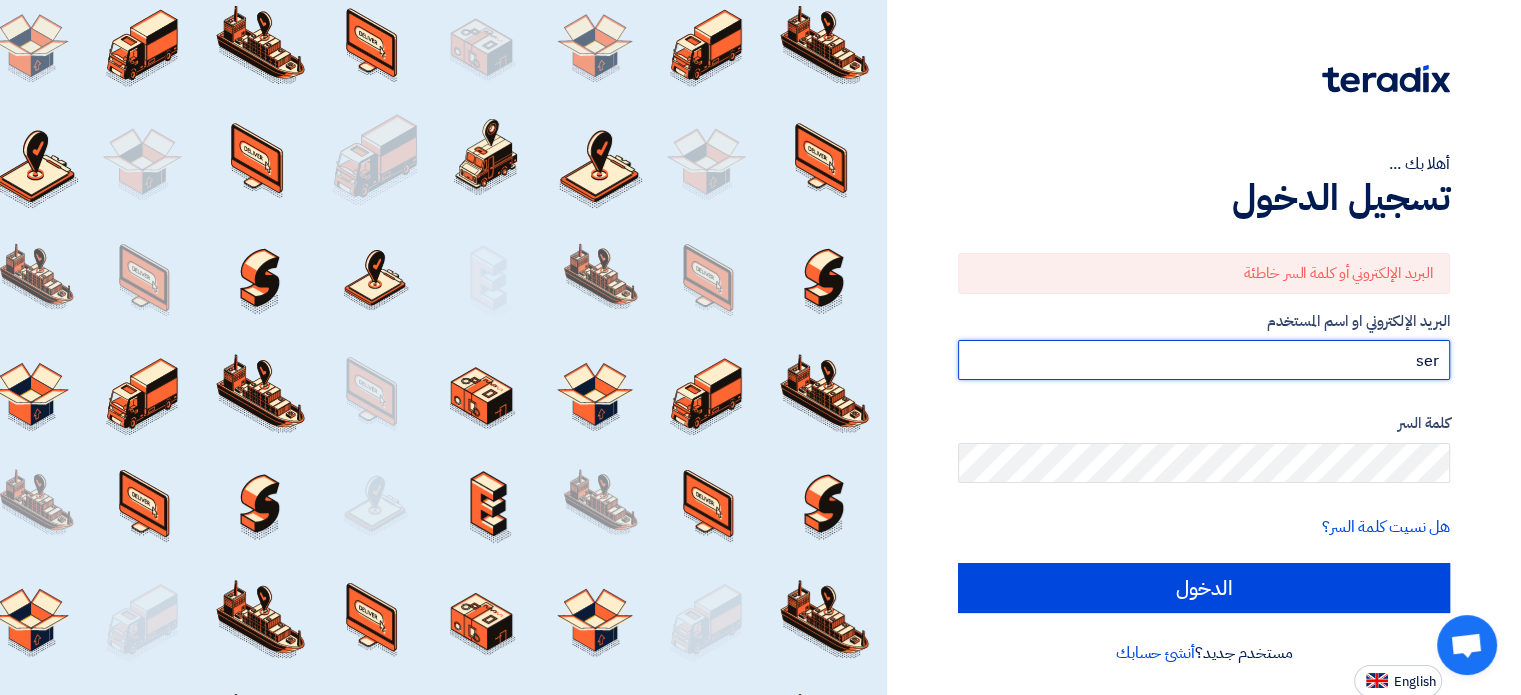 type on "[EMAIL]" 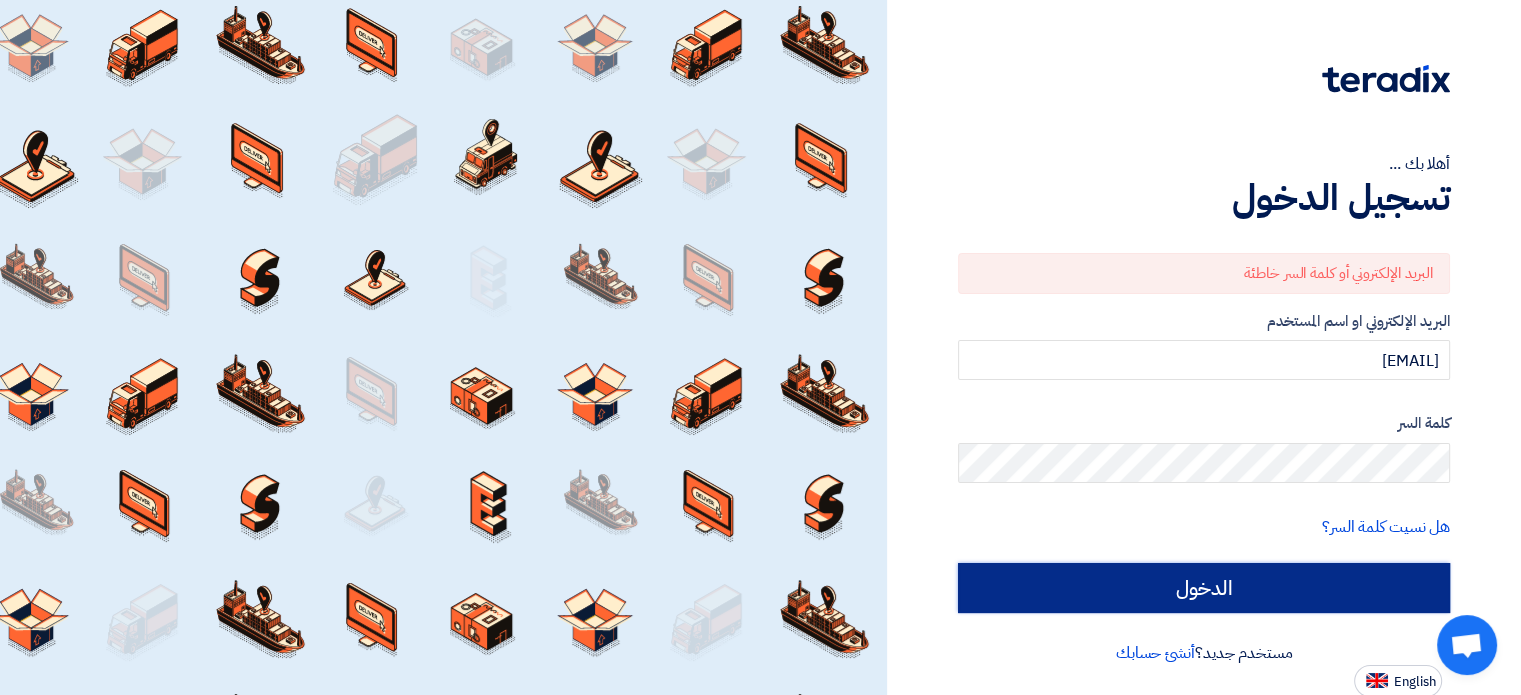 click on "الدخول" 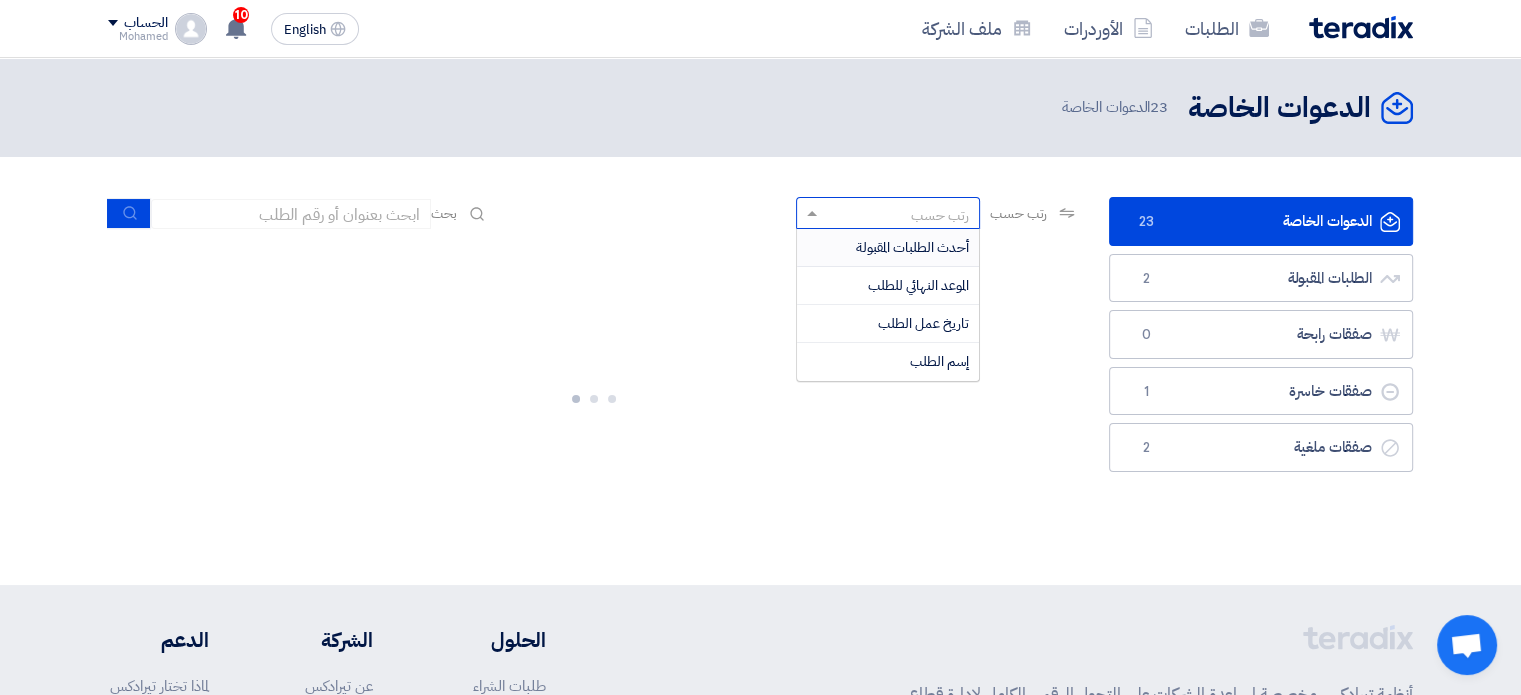 click on "رتب حسب" 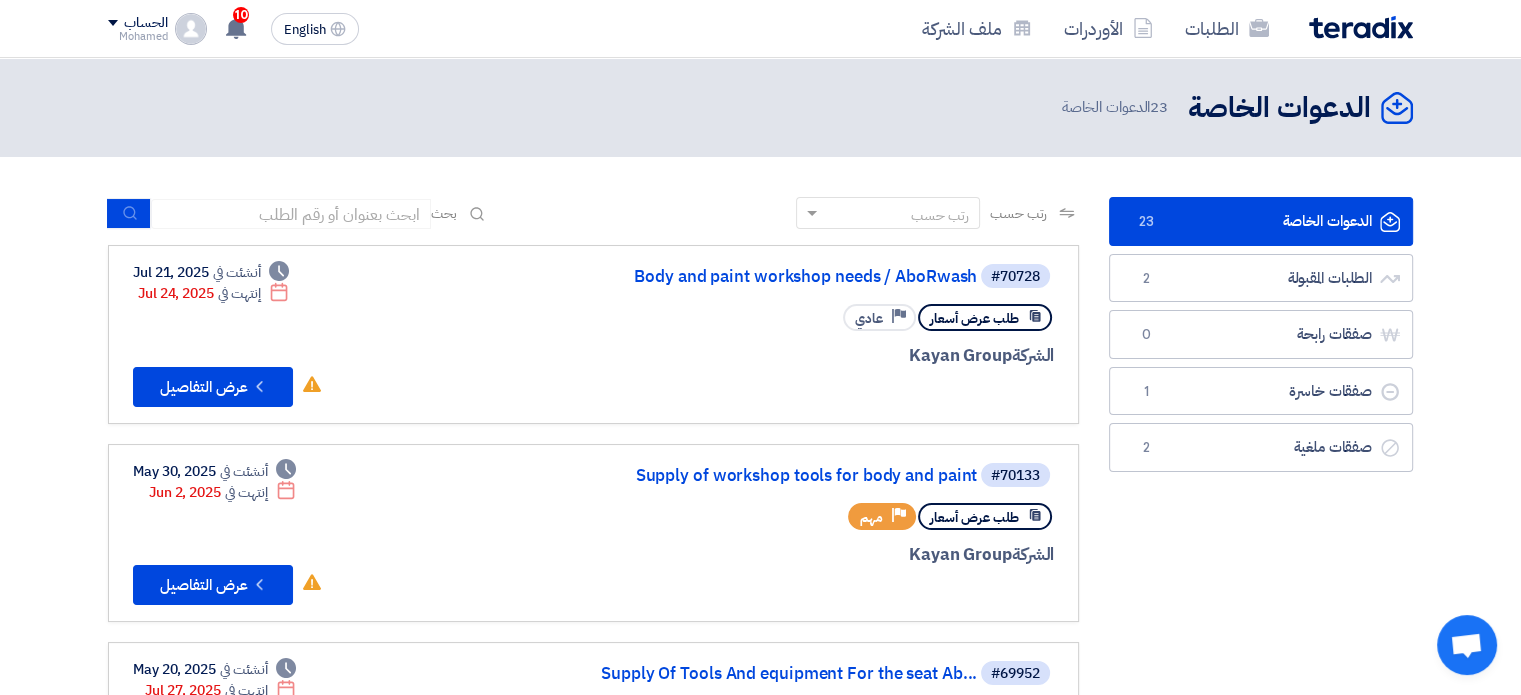 click on "رتب حسب" 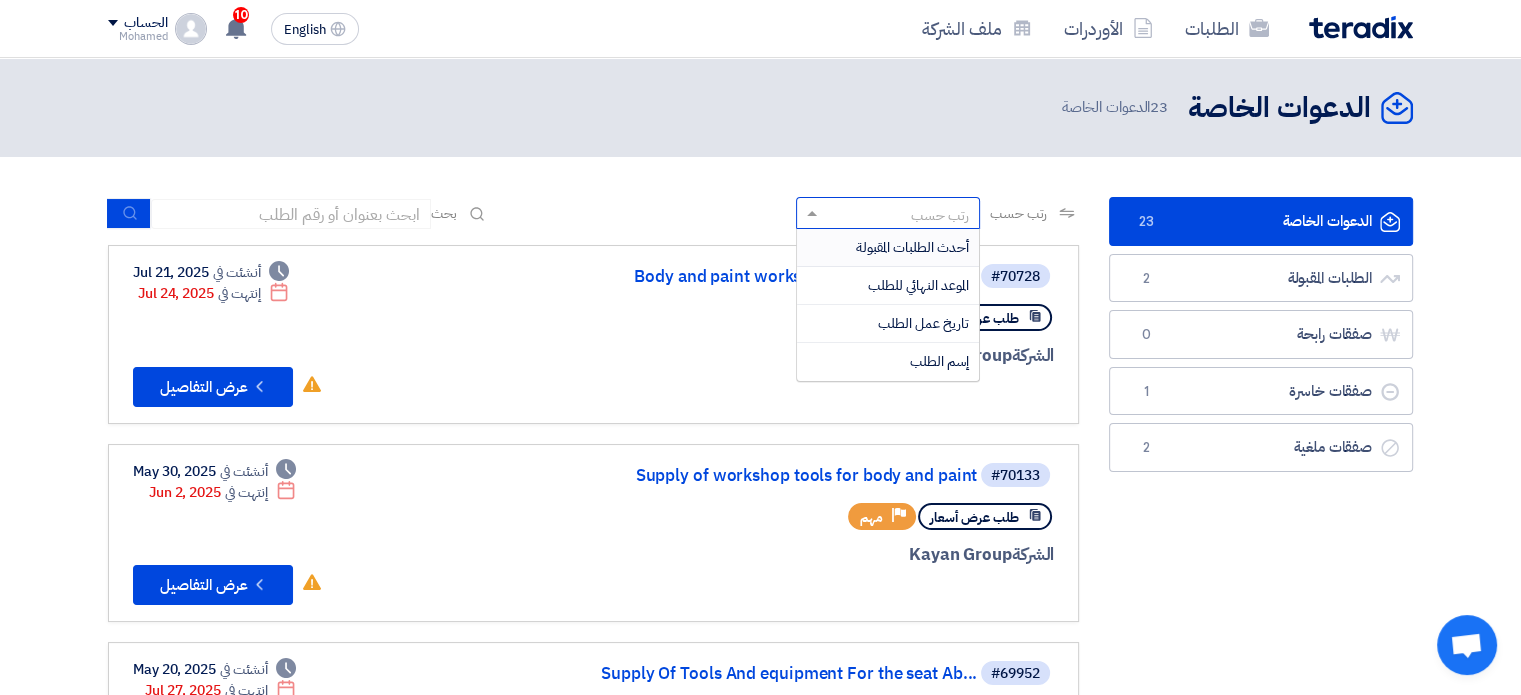 click on "رتب حسب" 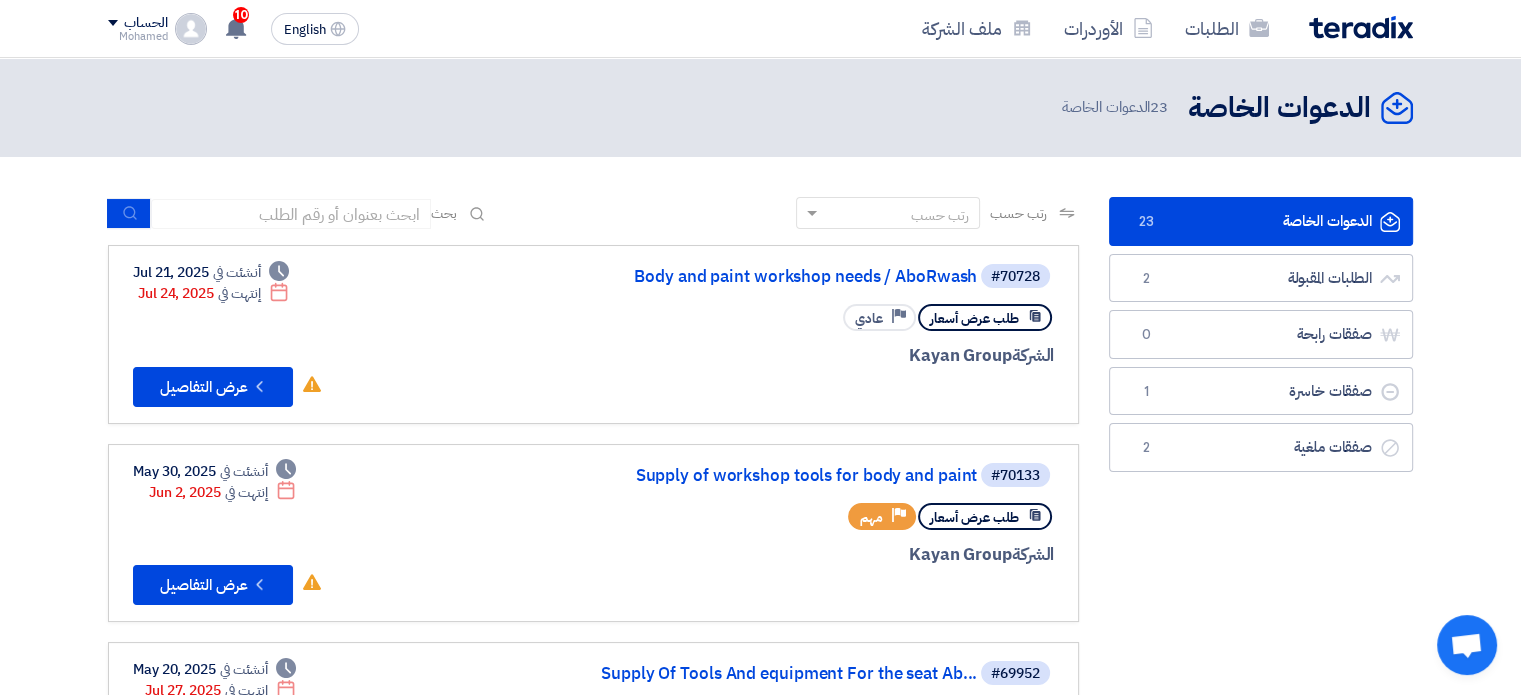 click on "رتب حسب" 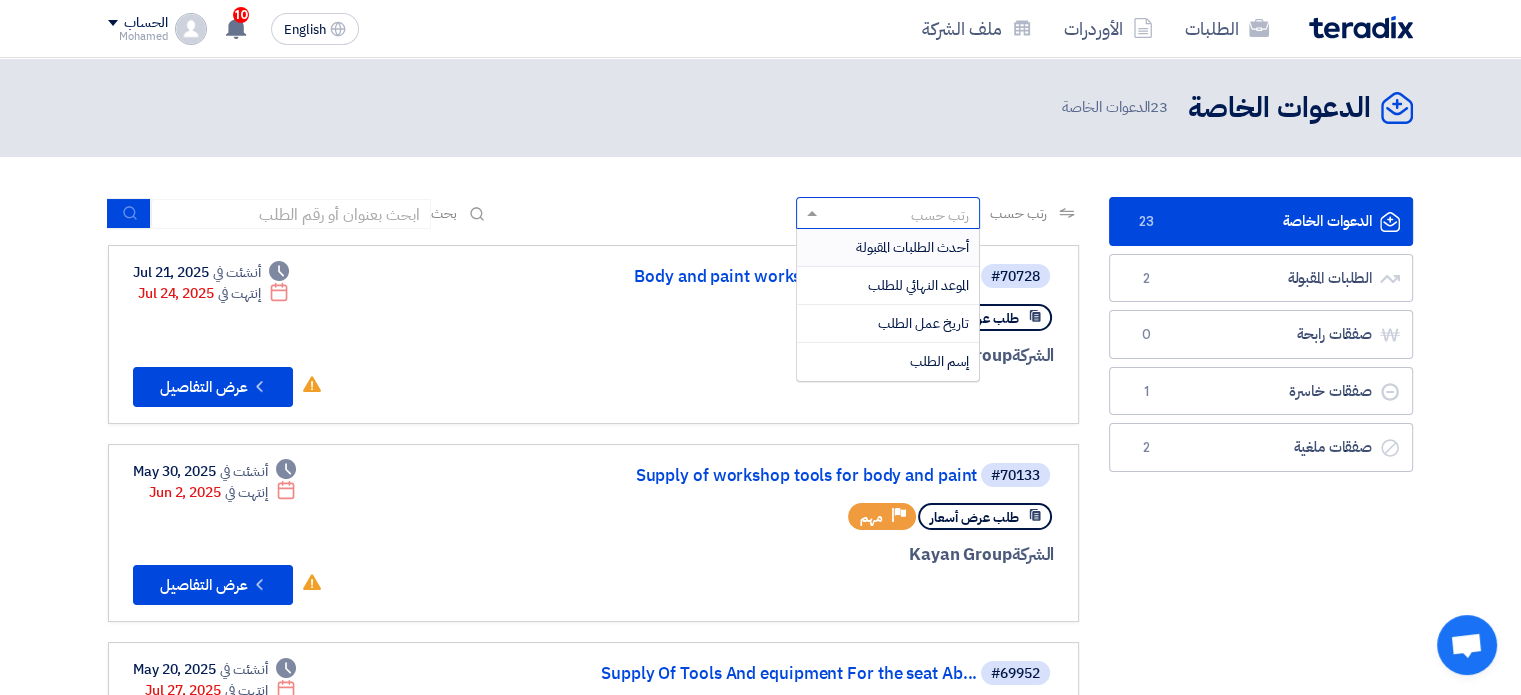 click on "رتب حسب" 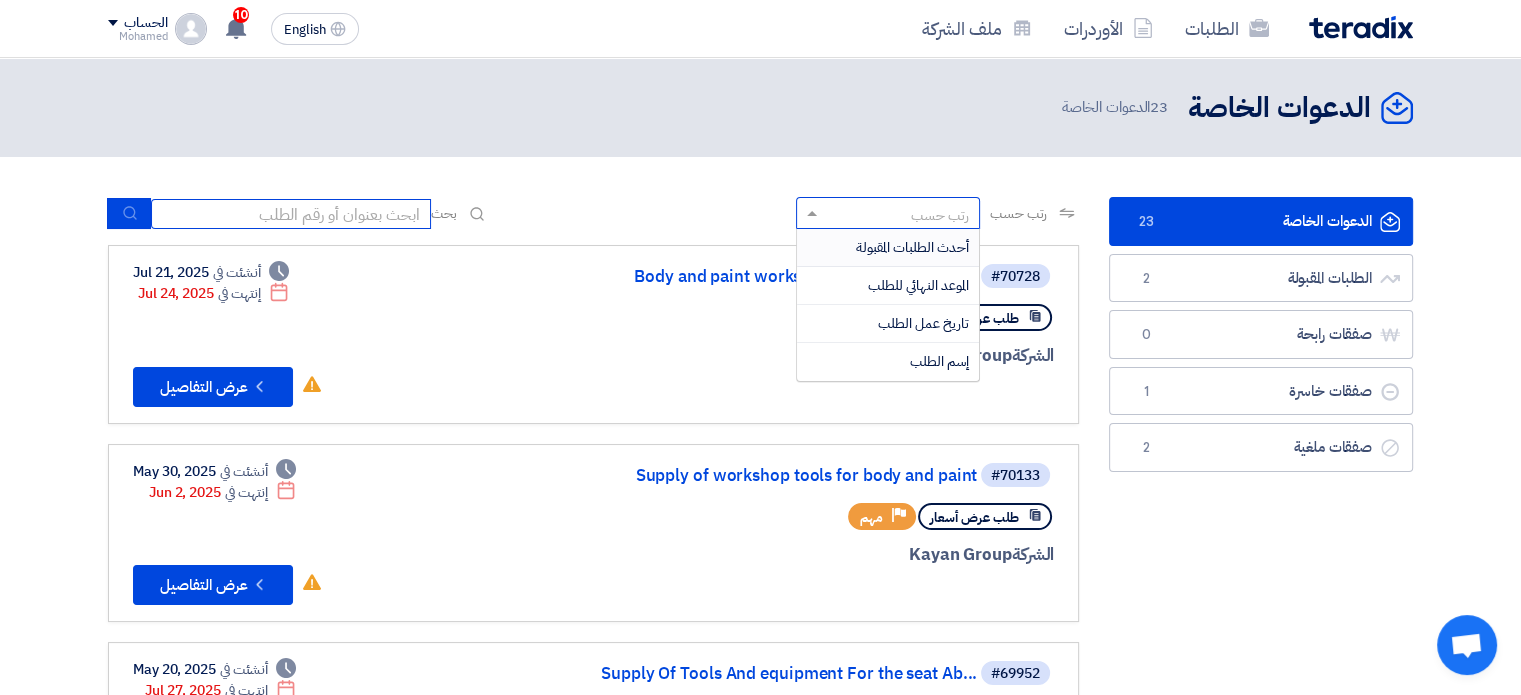 click 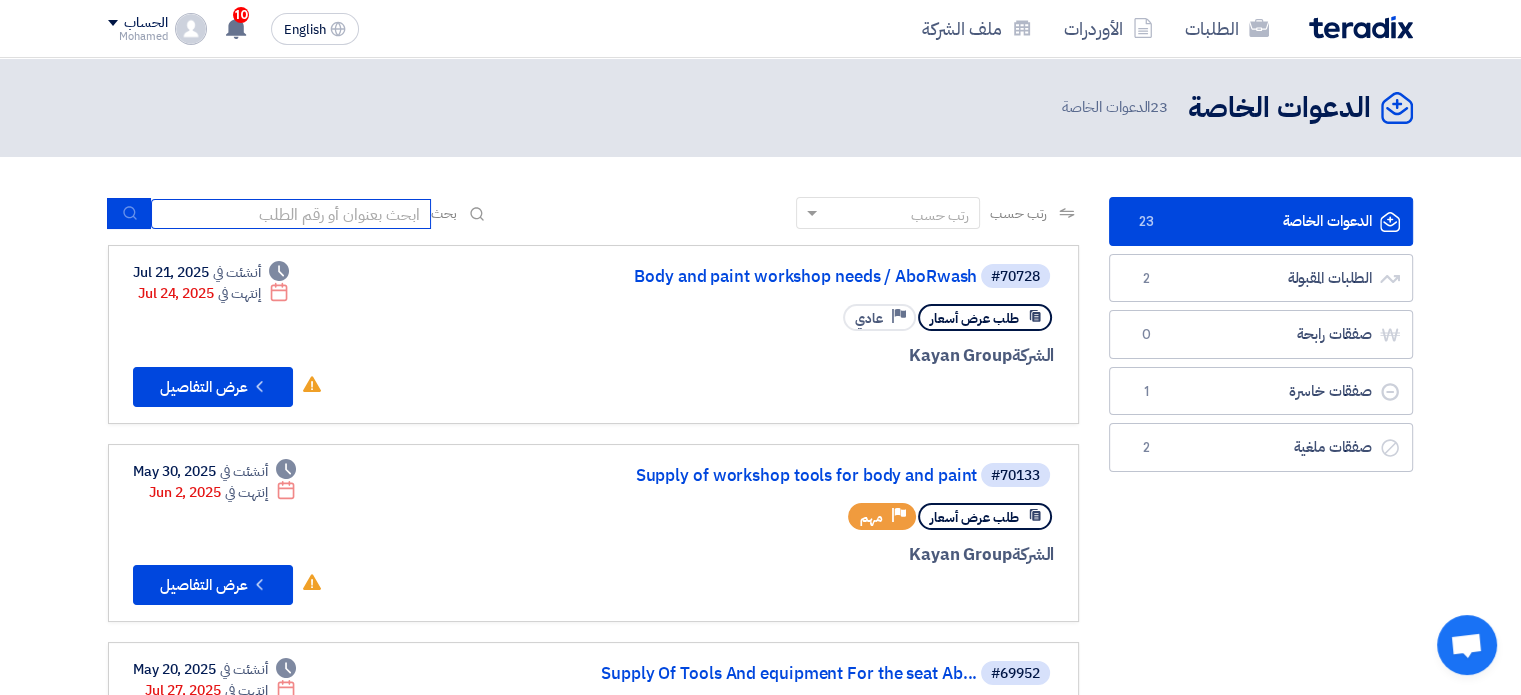 type on "9" 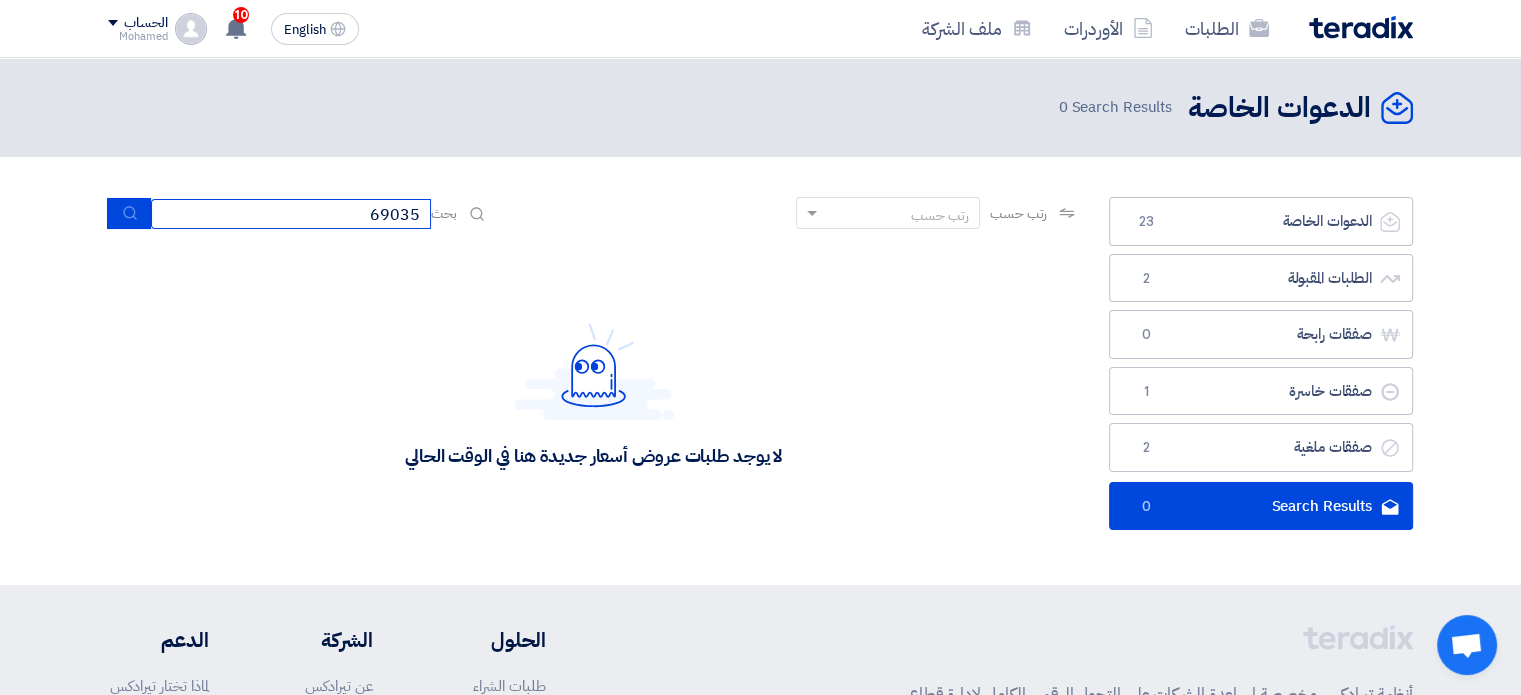 click on "69035" 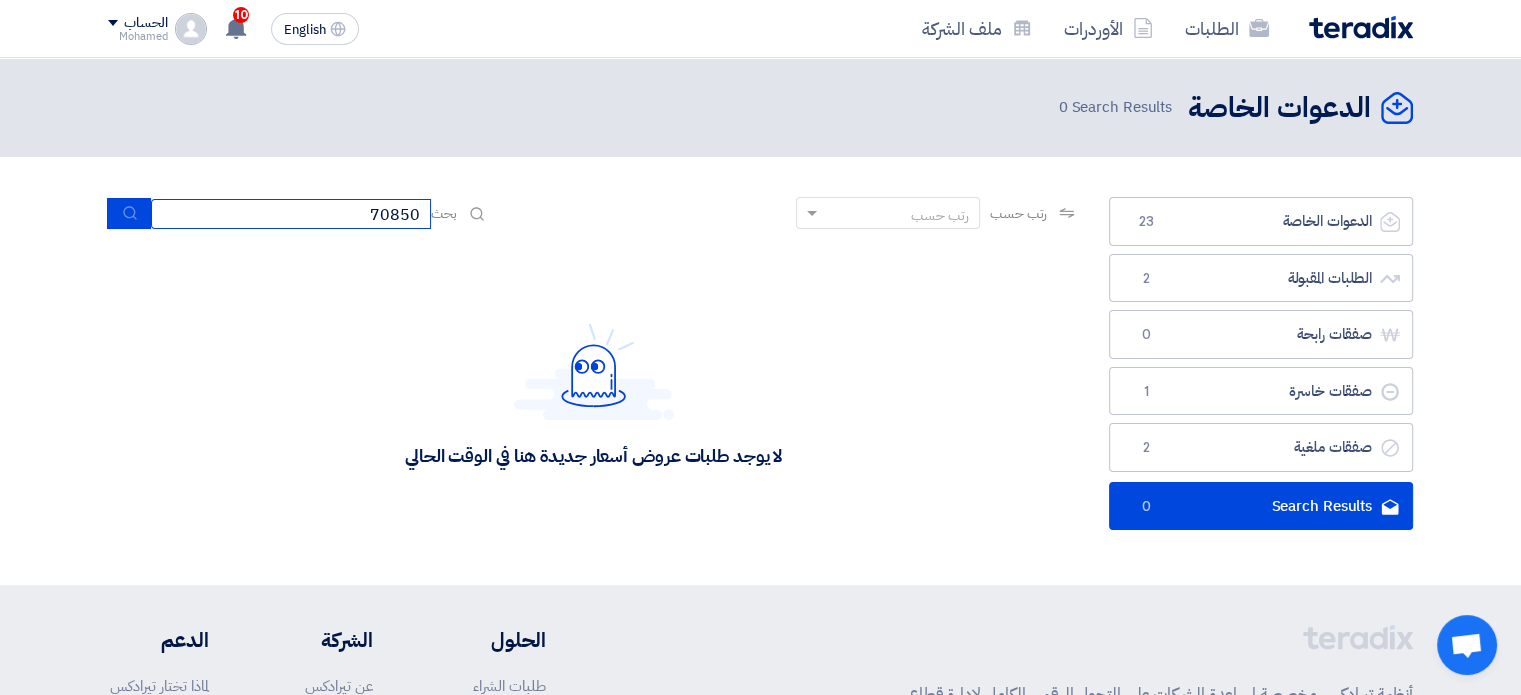 type on "70850" 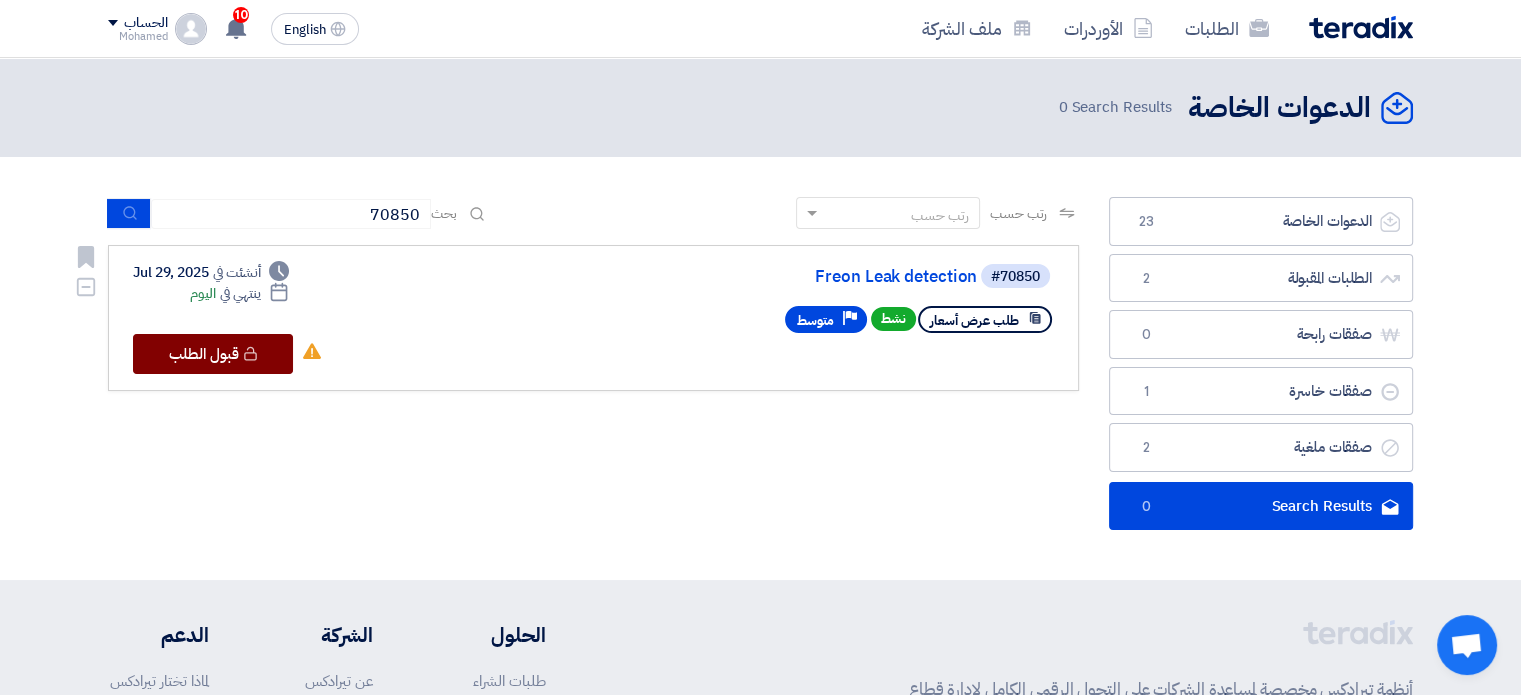 click on "Check details" 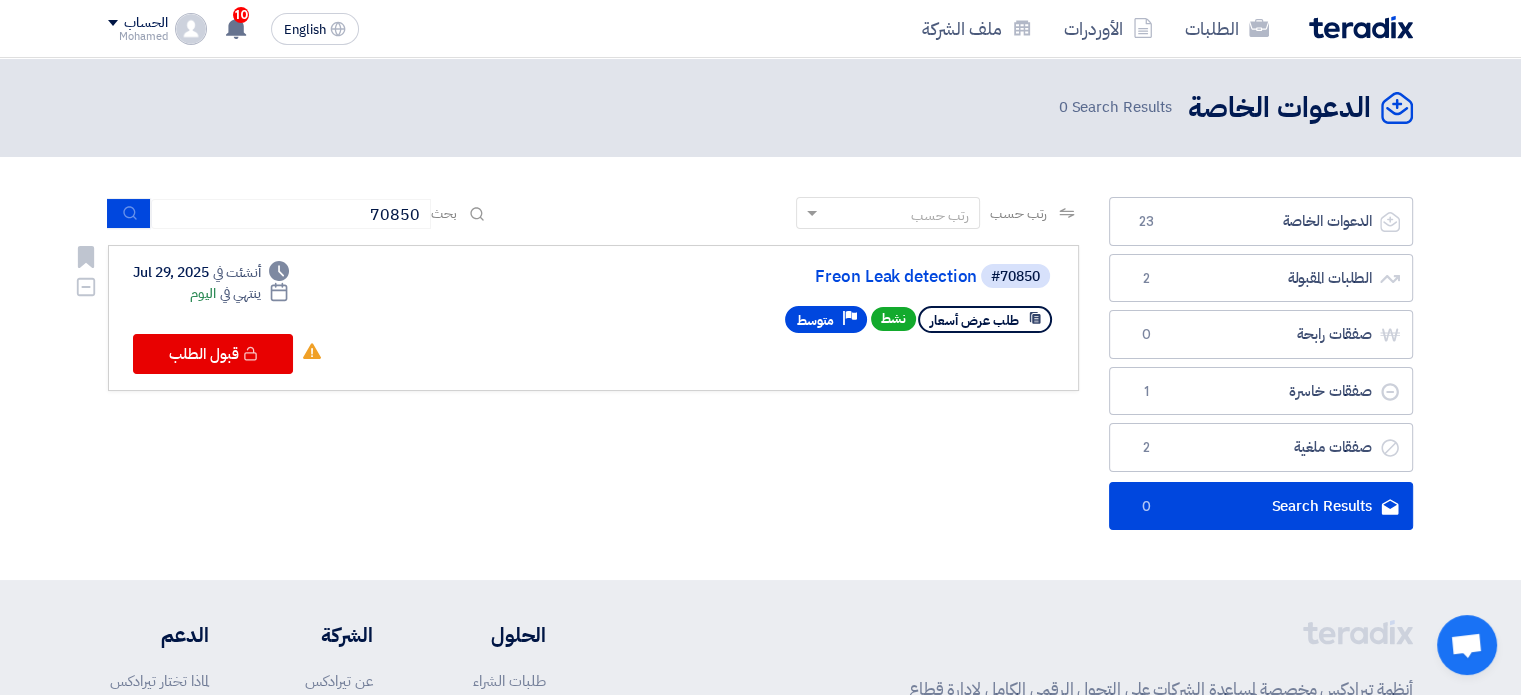 click on "ينتهي في" 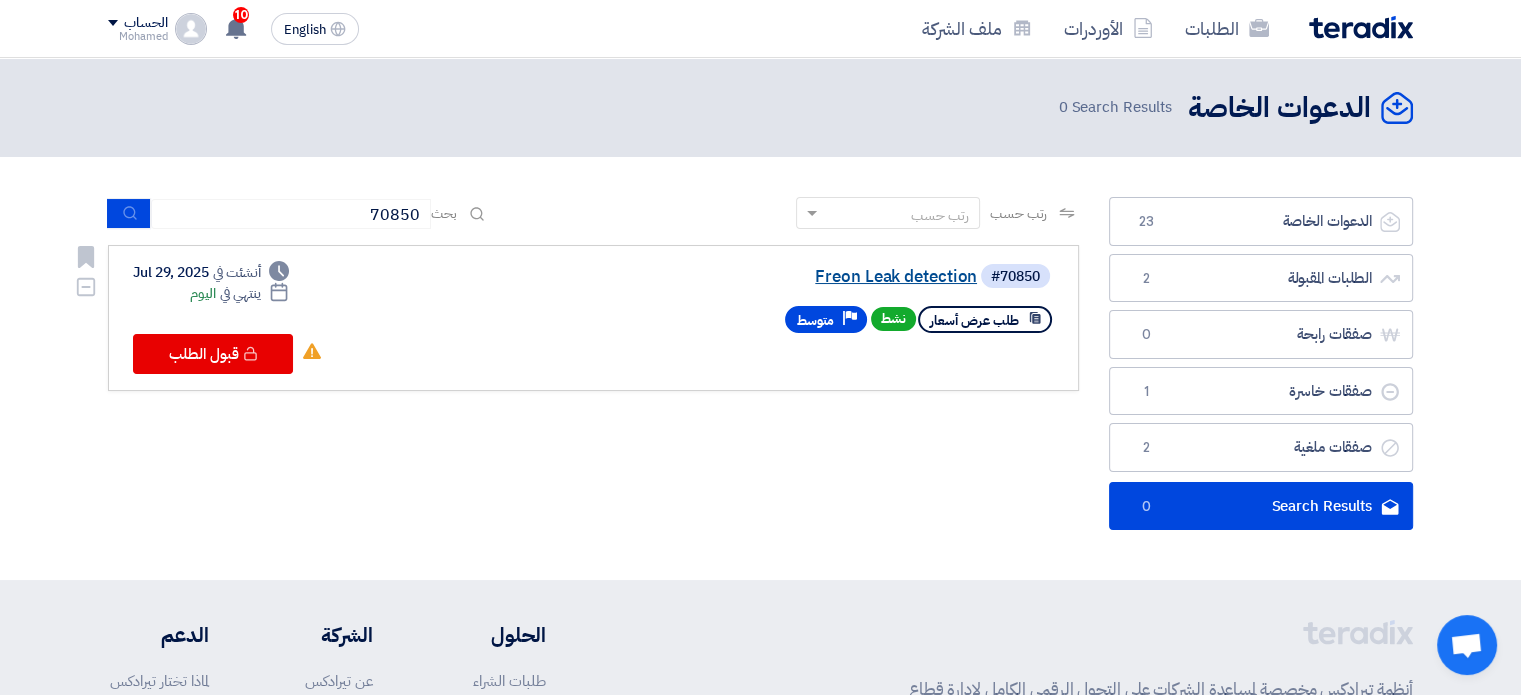 click on "Freon Leak detection" 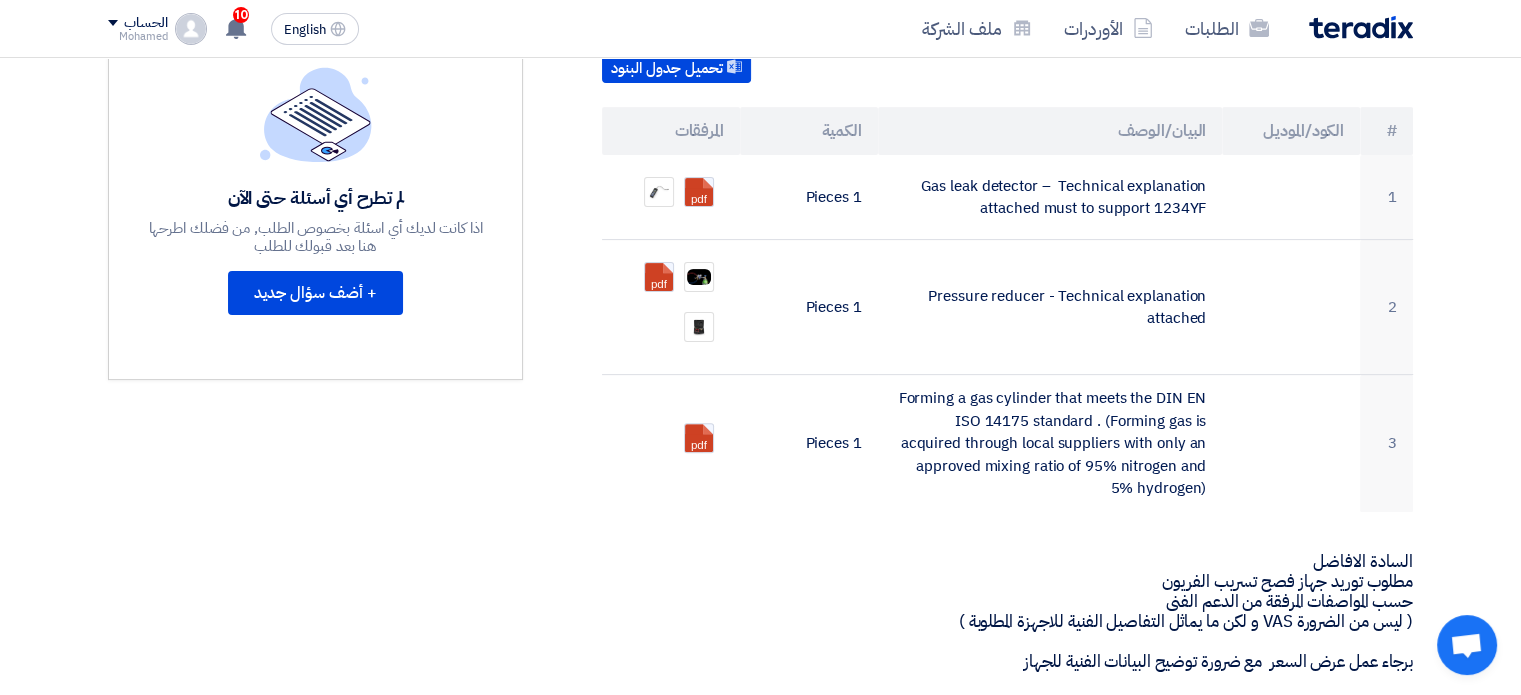 scroll, scrollTop: 567, scrollLeft: 0, axis: vertical 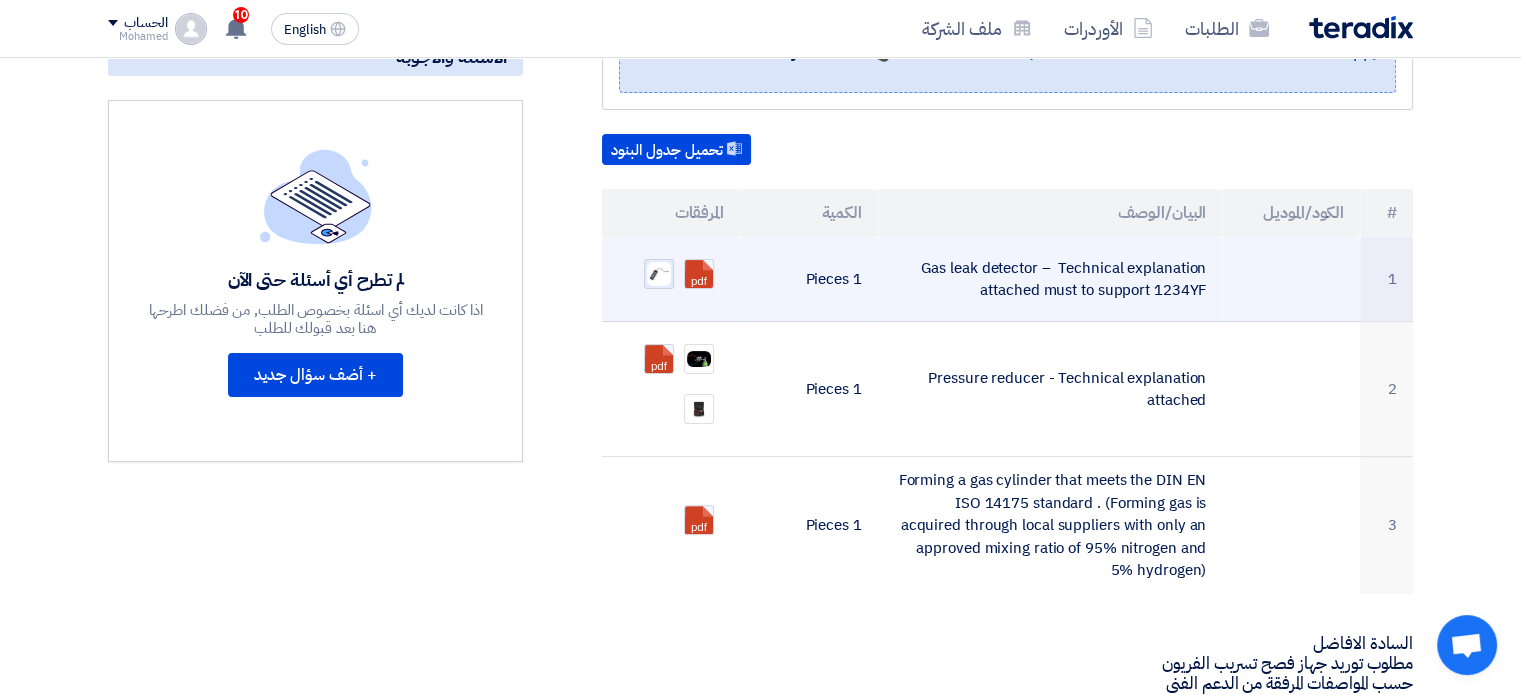 click 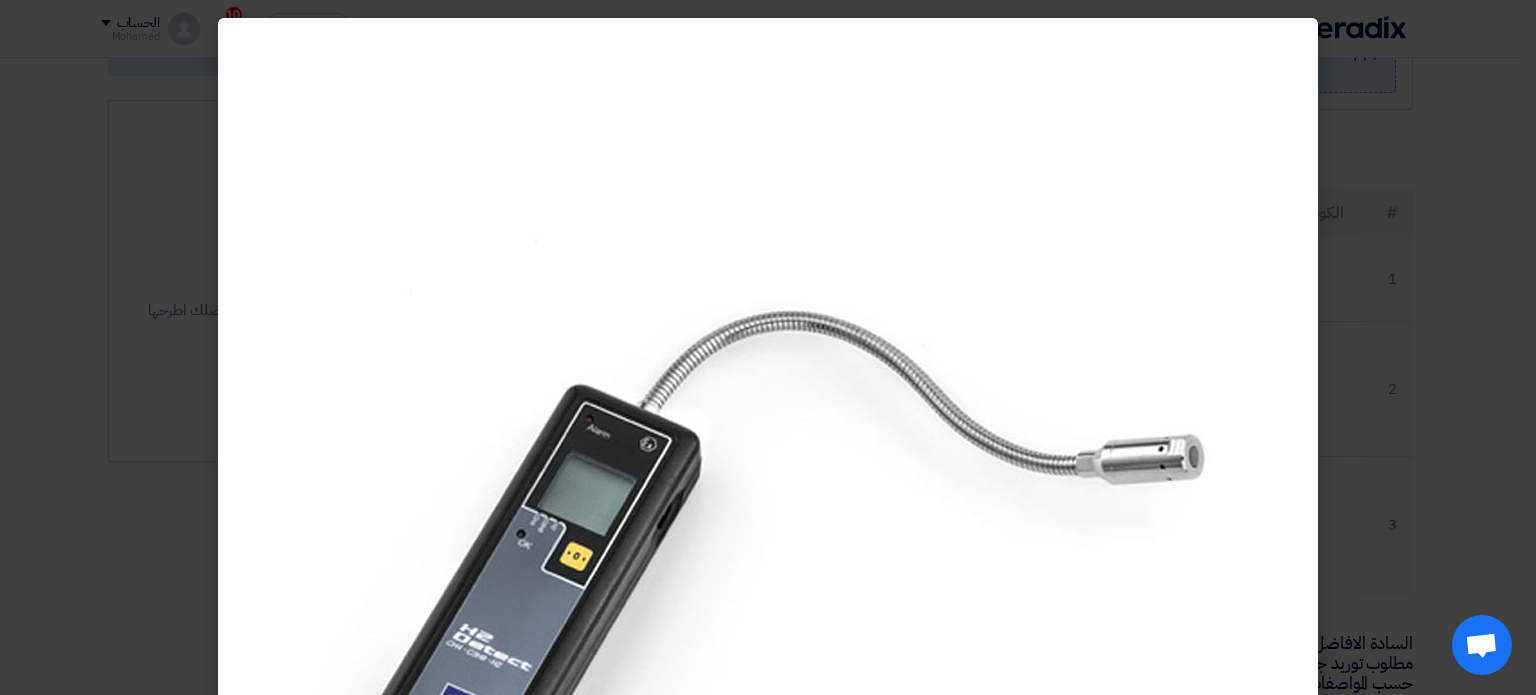click 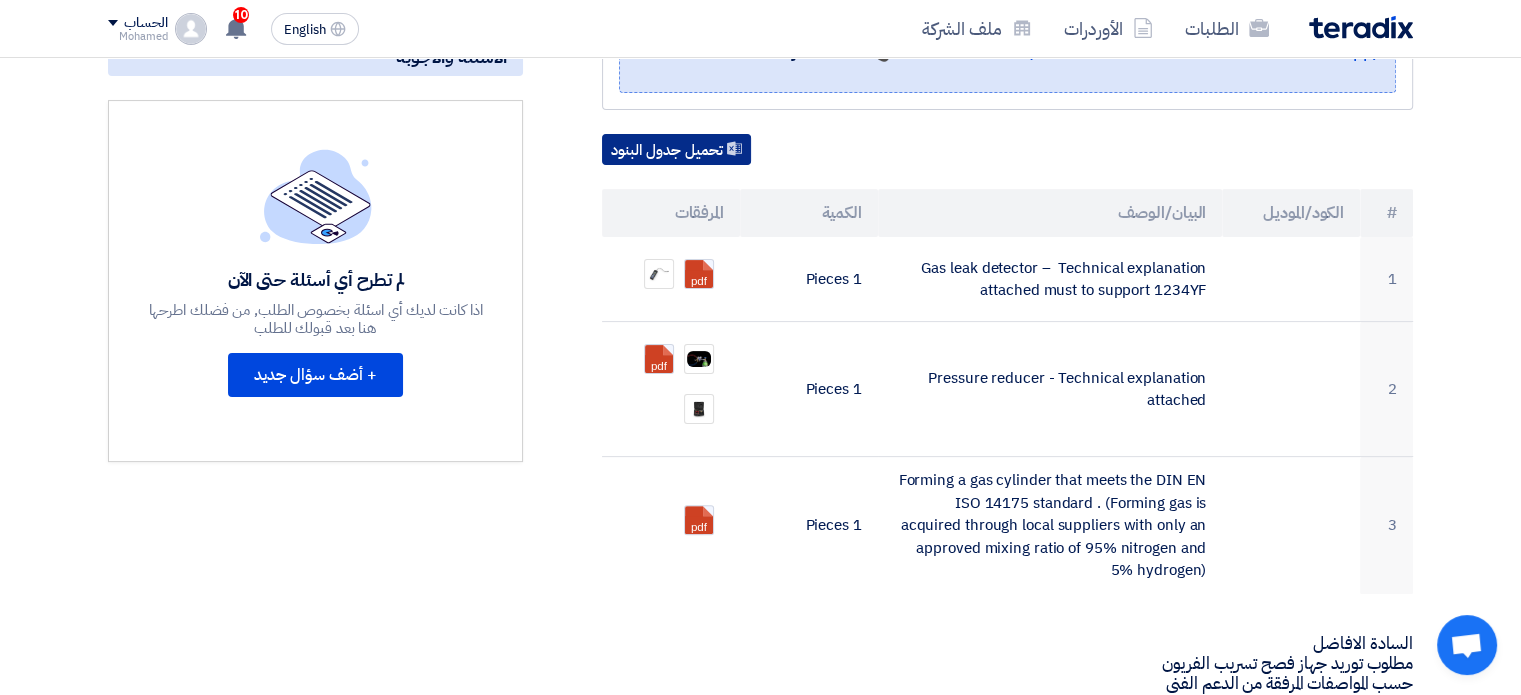 click on "تحميل جدول البنود" 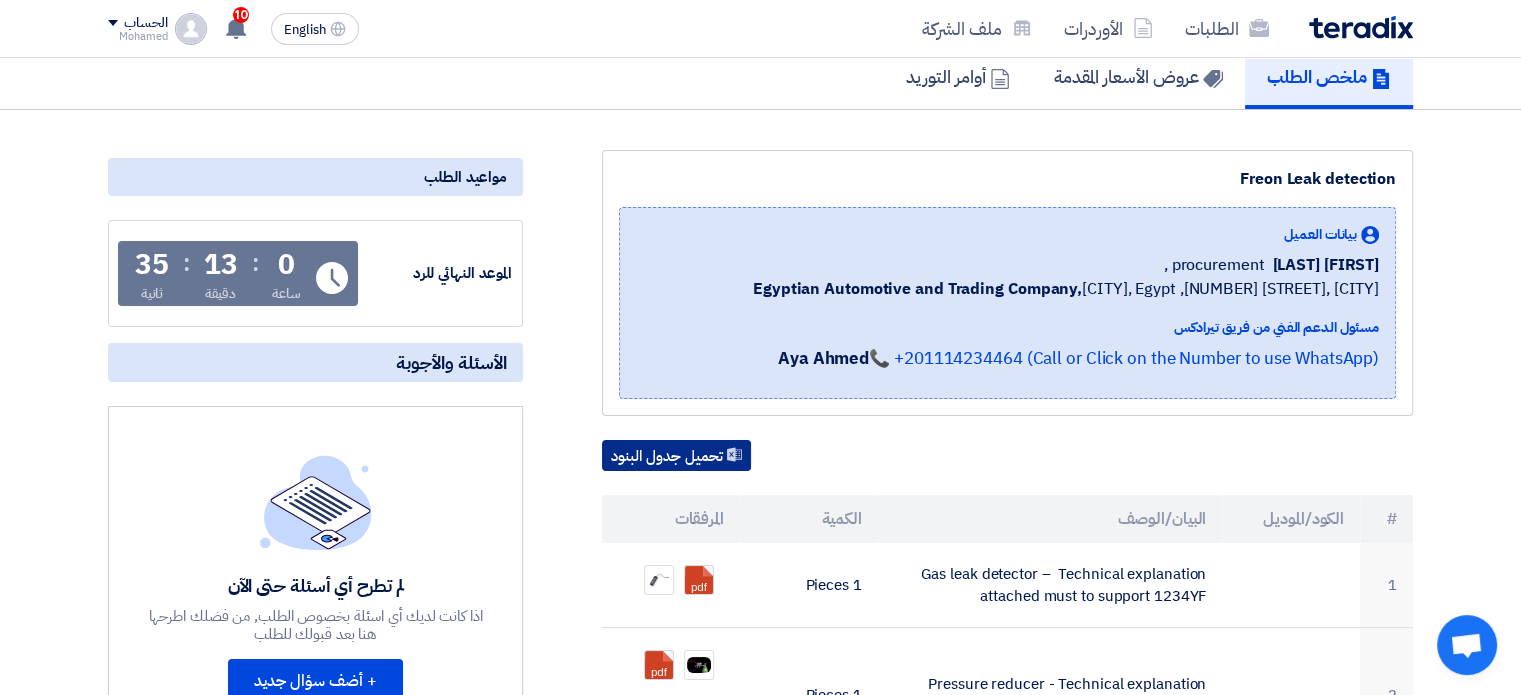 scroll, scrollTop: 108, scrollLeft: 0, axis: vertical 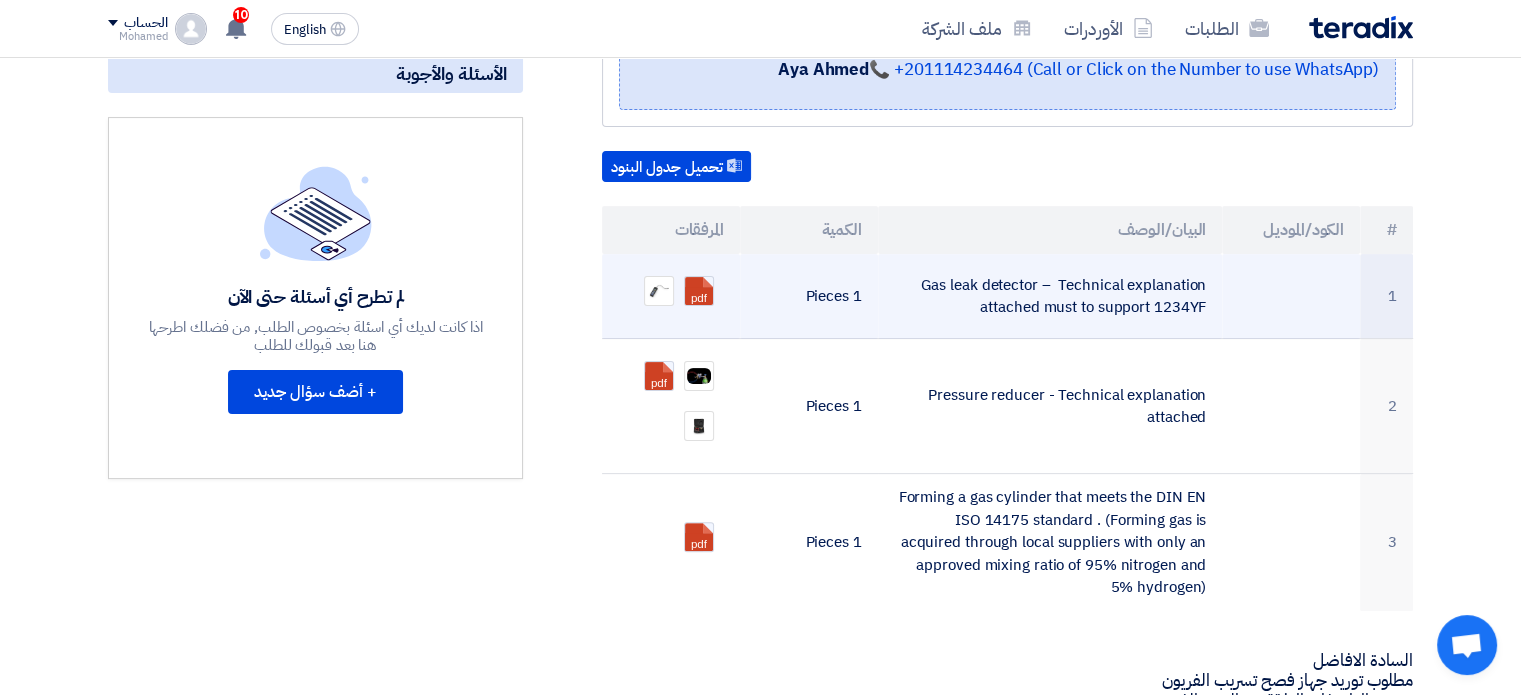 click on "1 Pieces" 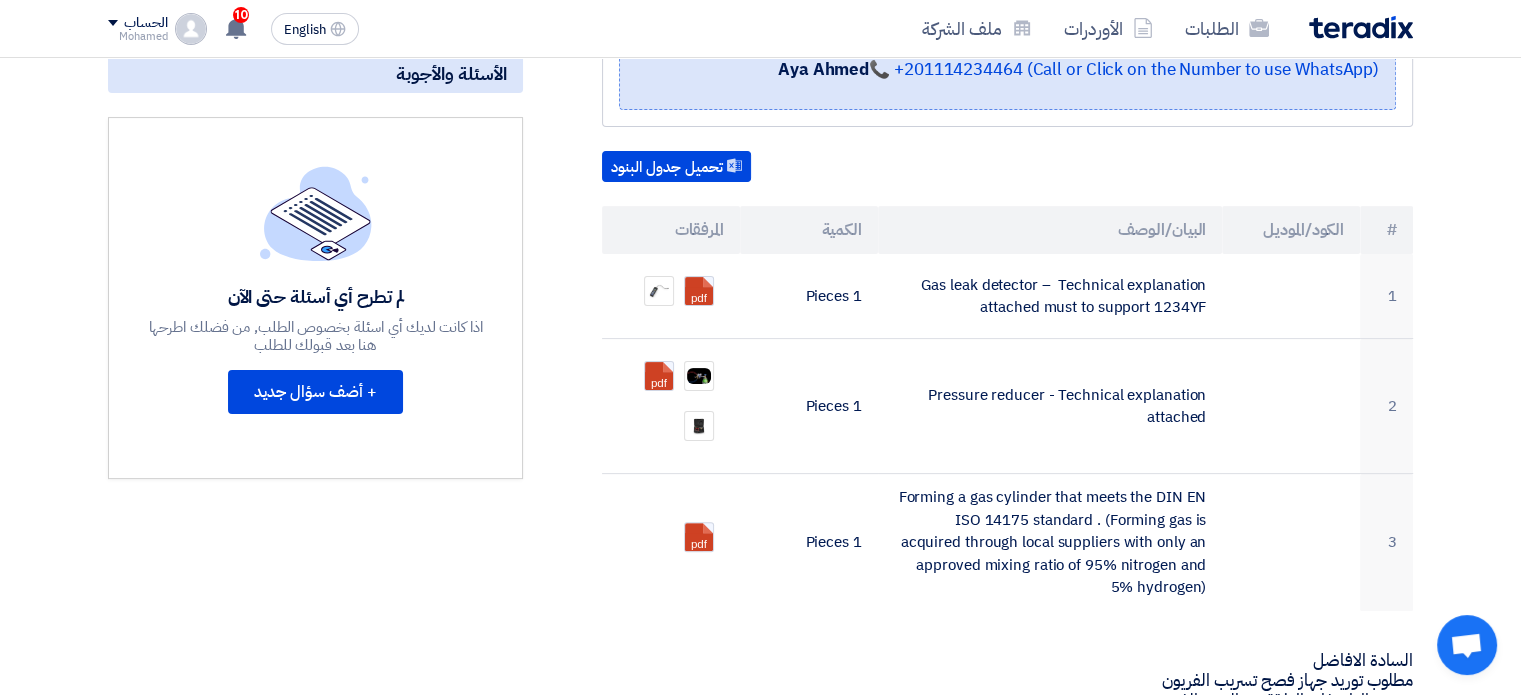 drag, startPoint x: 1512, startPoint y: 201, endPoint x: 1509, endPoint y: 255, distance: 54.08327 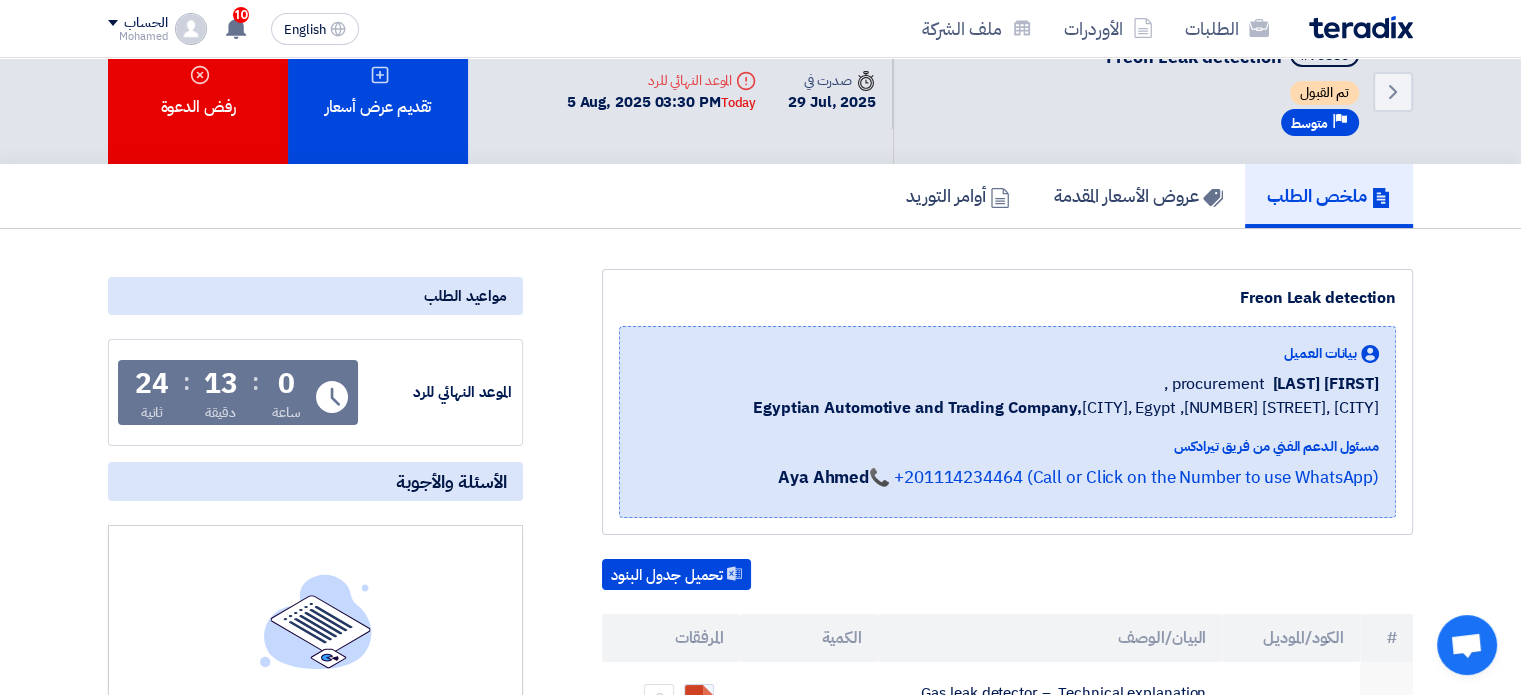 scroll, scrollTop: 0, scrollLeft: 0, axis: both 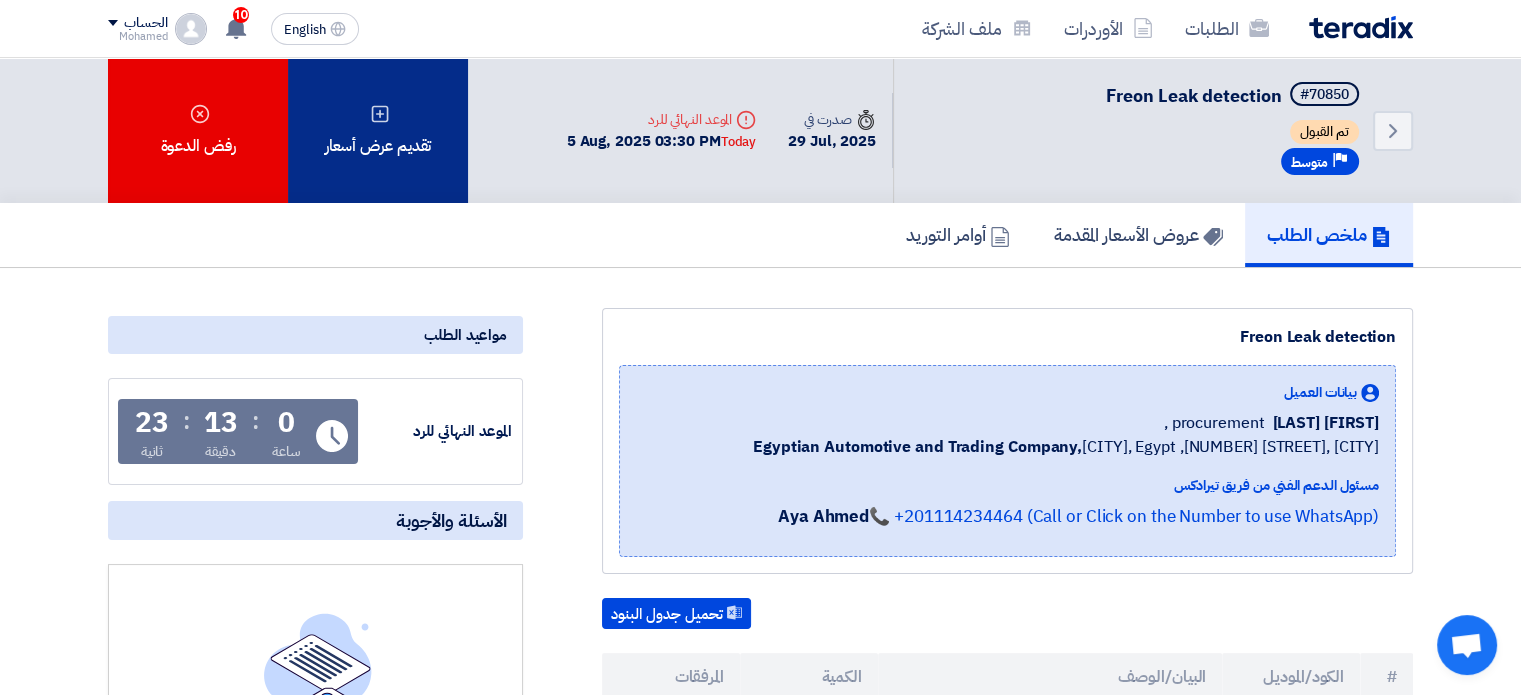 click on "تقديم عرض أسعار" 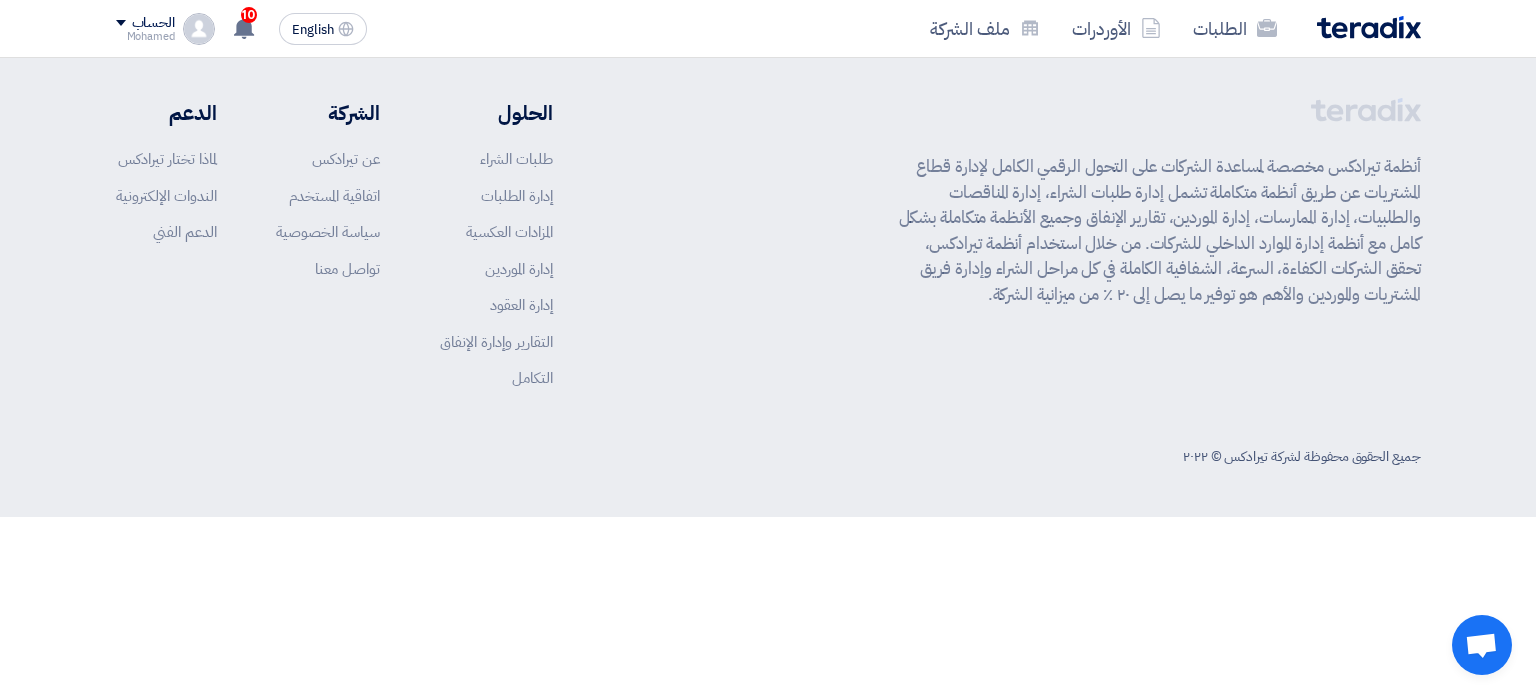 click on "أنظمة تيرادكس مخصصة لمساعدة الشركات على التحول الرقمي الكامل لإدارة قطاع المشتريات عن طريق أنظمة متكاملة تشمل إدارة طلبات الشراء، إدارة المناقصات والطلبيات، إدارة الممارسات، إدارة الموردين، تقارير الإنفاق وجميع الأنظمة متكاملة بشكل كامل مع أنظمة إدارة الموارد الداخلي للشركات. من خلال استخدام أنظمة تيرادكس، تحقق الشركات الكفاءة، السرعة، الشفافية الكاملة في كل مراحل الشراء وإدارة فريق المشتريات والموردين والأهم هو توفير ما يصل إلى ٢٠ ٪ من ميزانية الشركة.
الحلول" 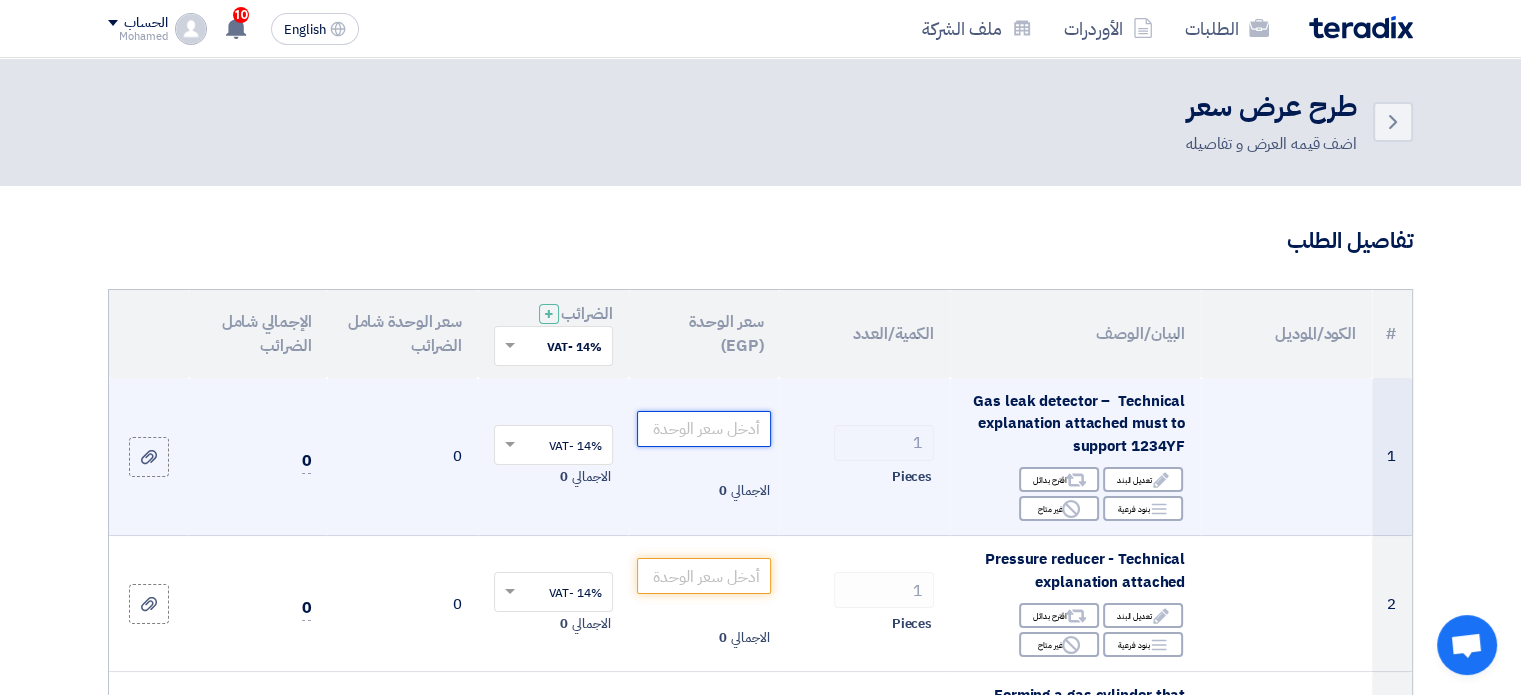 click 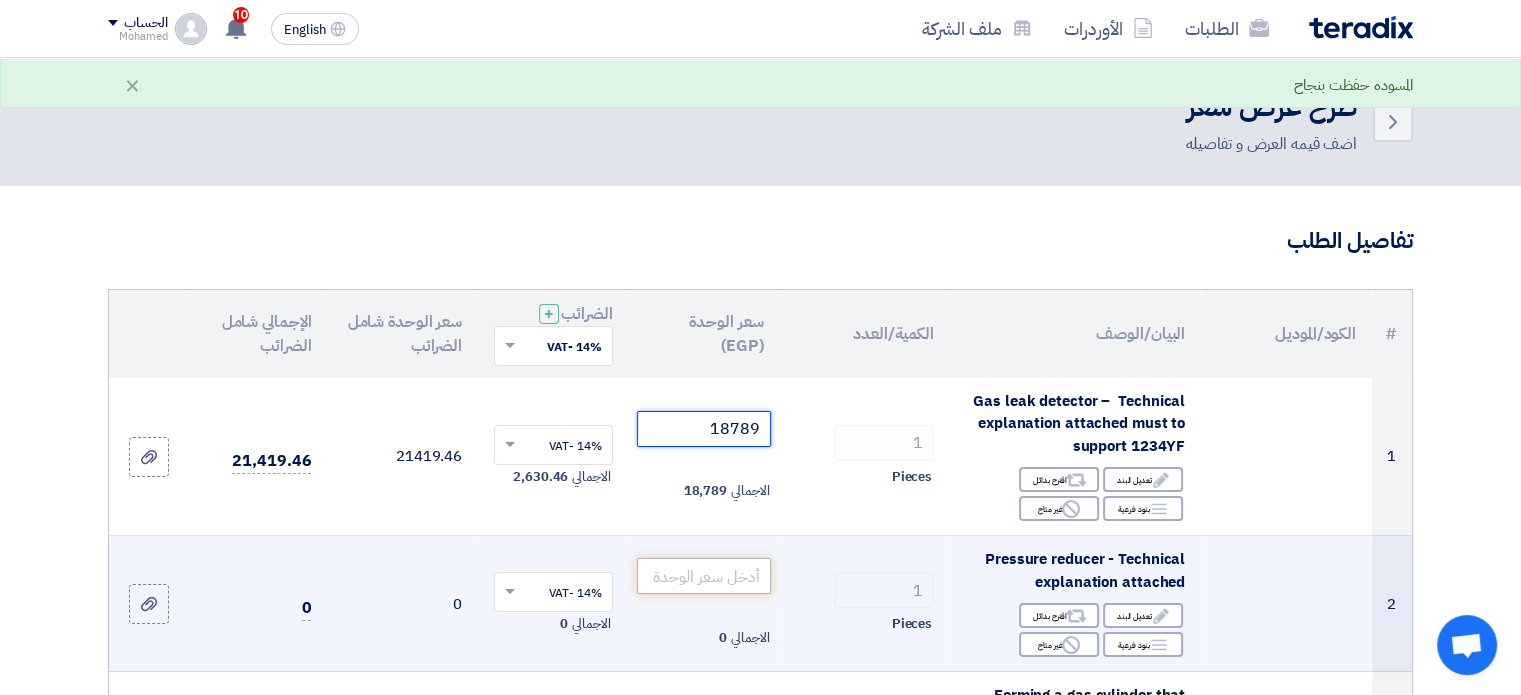 type on "18789" 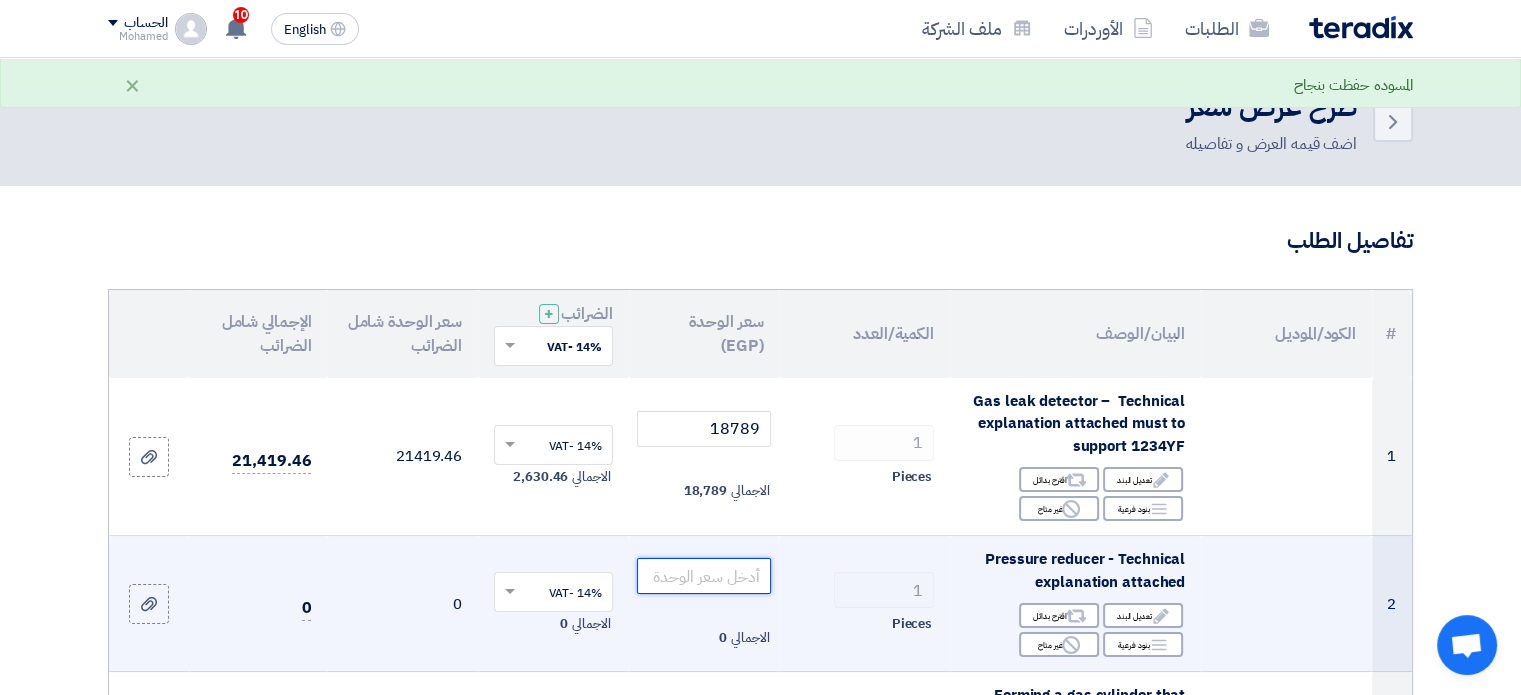 click 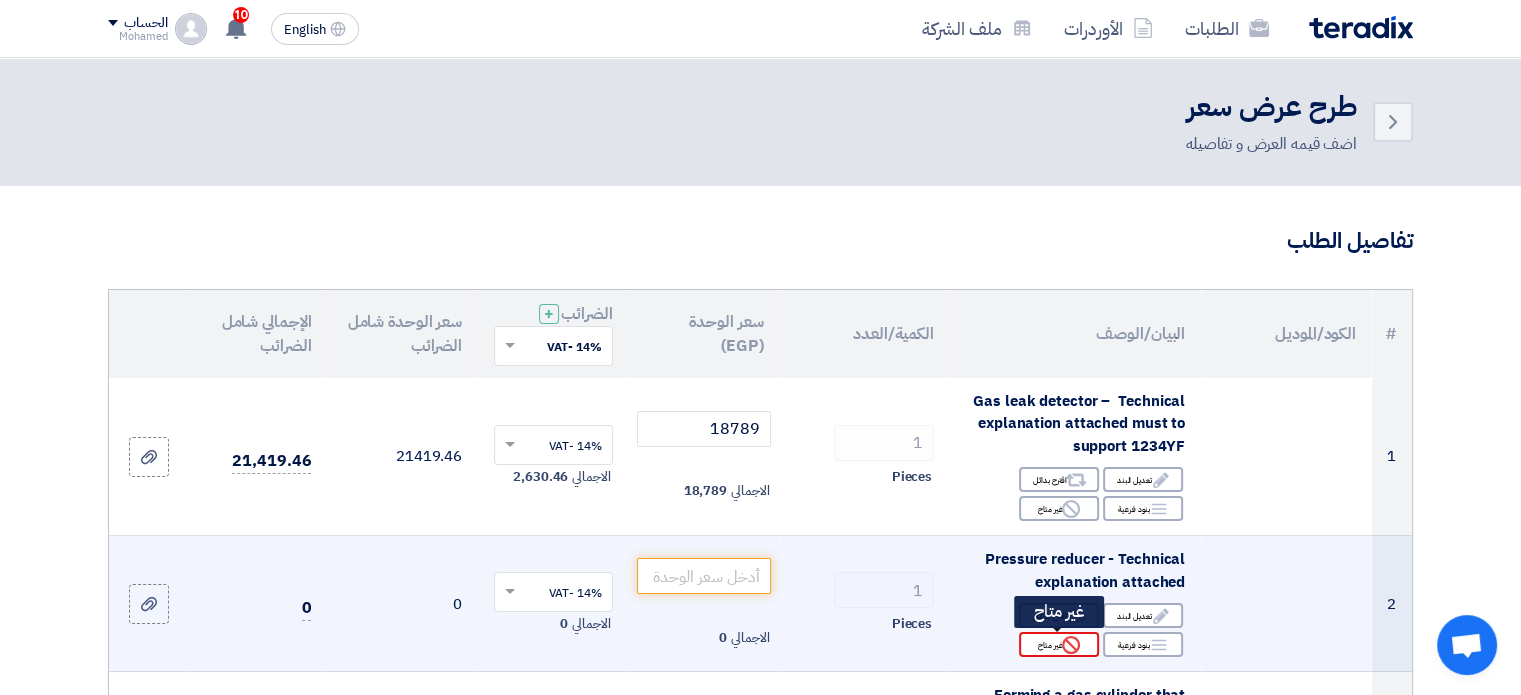 click on "Reject" 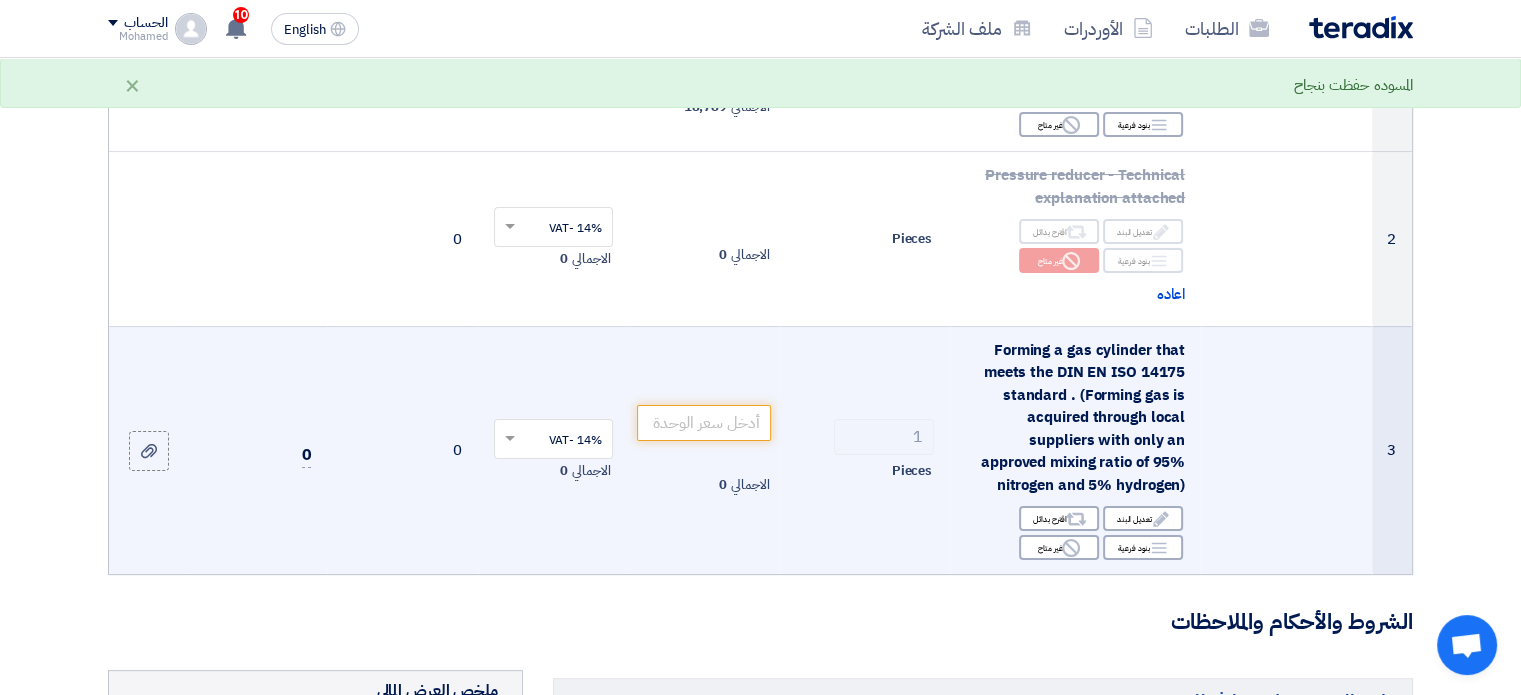 scroll, scrollTop: 380, scrollLeft: 0, axis: vertical 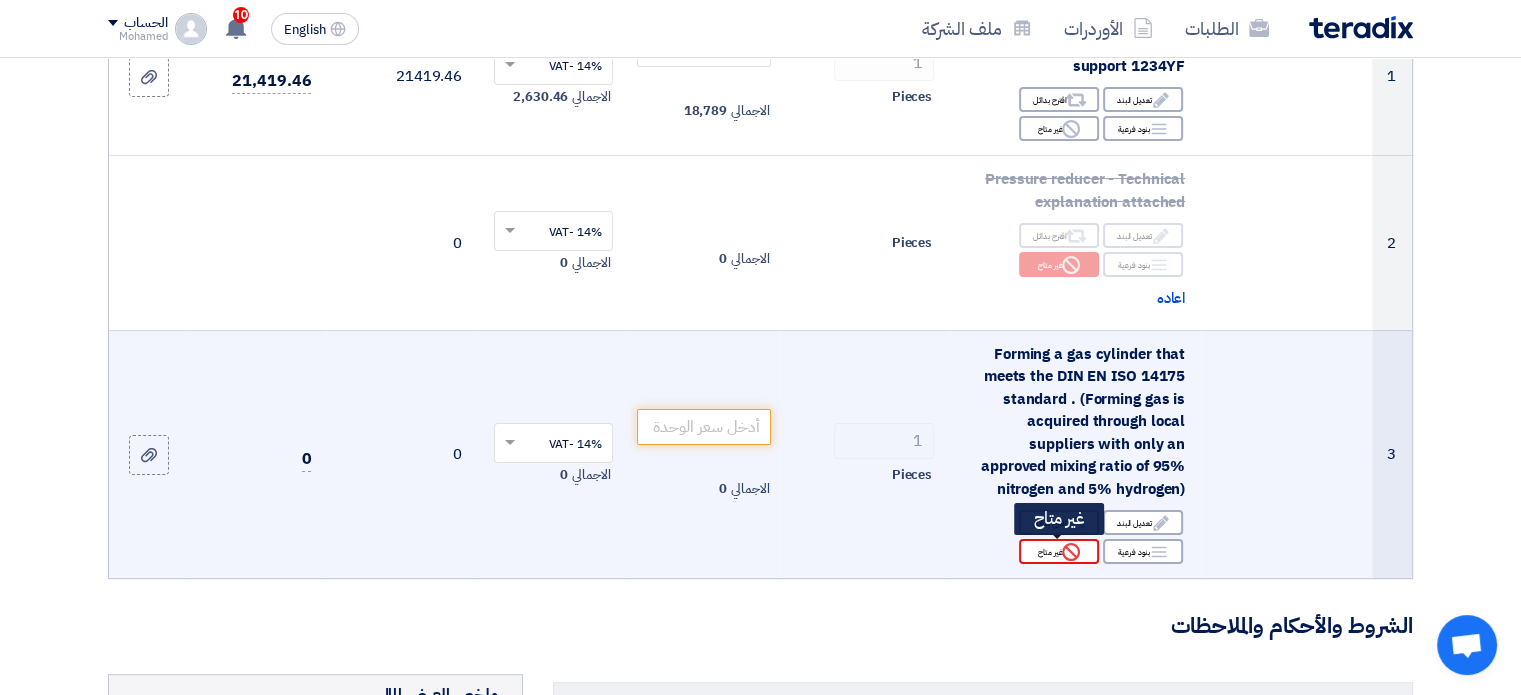 click 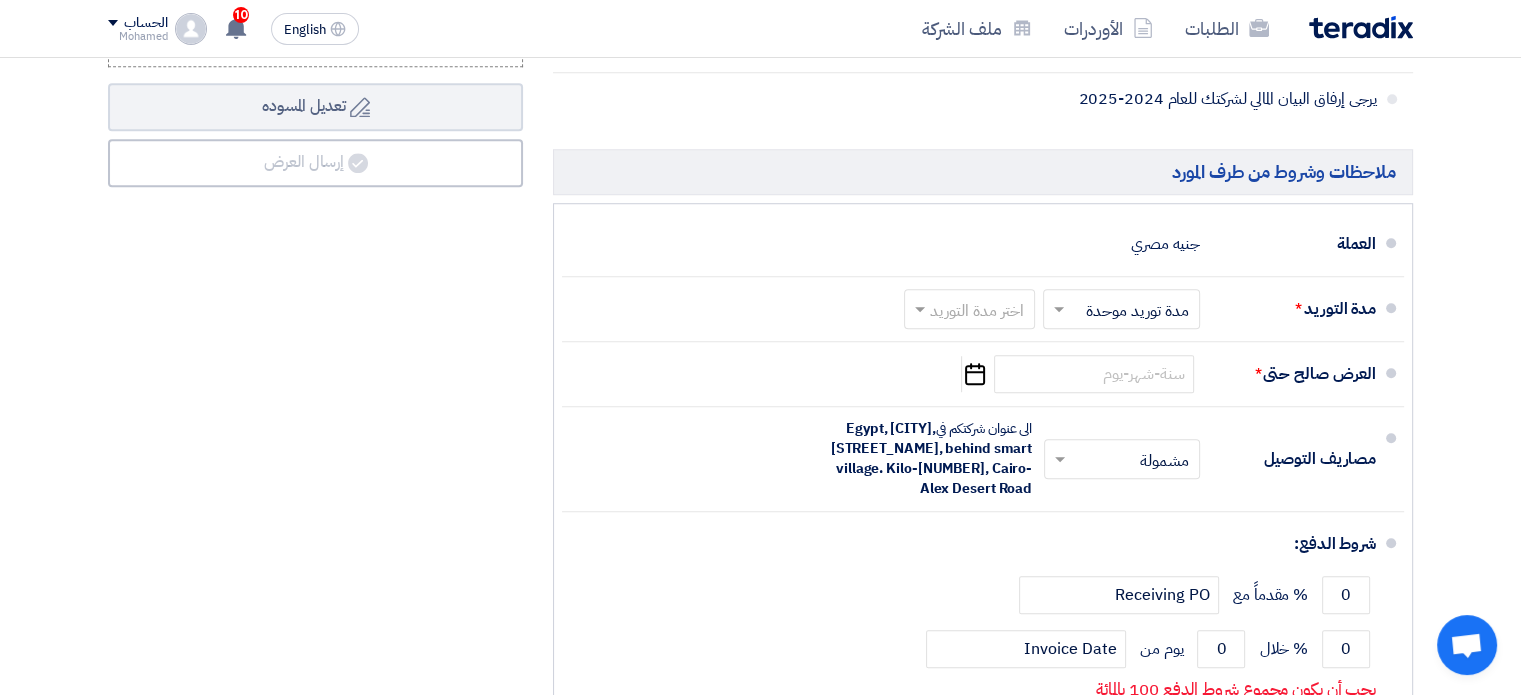 scroll, scrollTop: 1497, scrollLeft: 0, axis: vertical 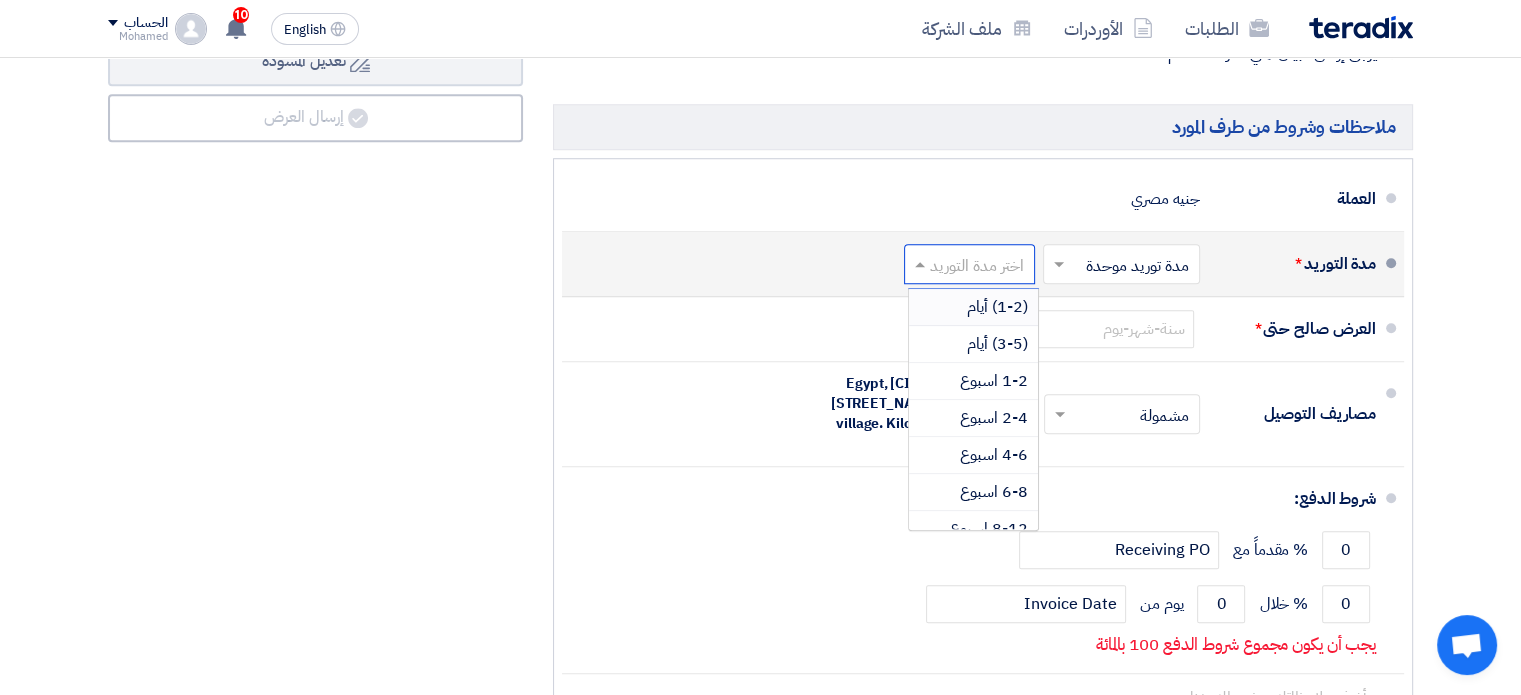 click 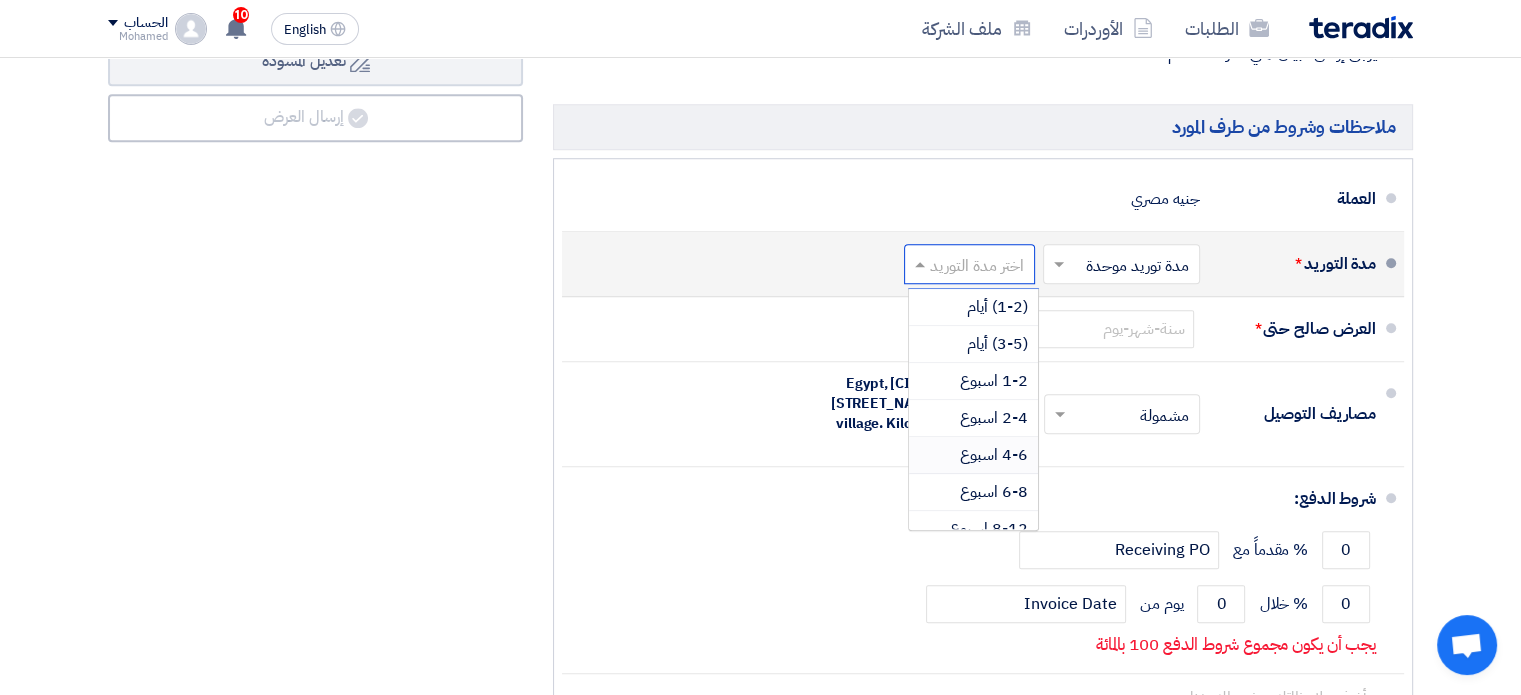 click on "4-6 اسبوع" at bounding box center [994, 455] 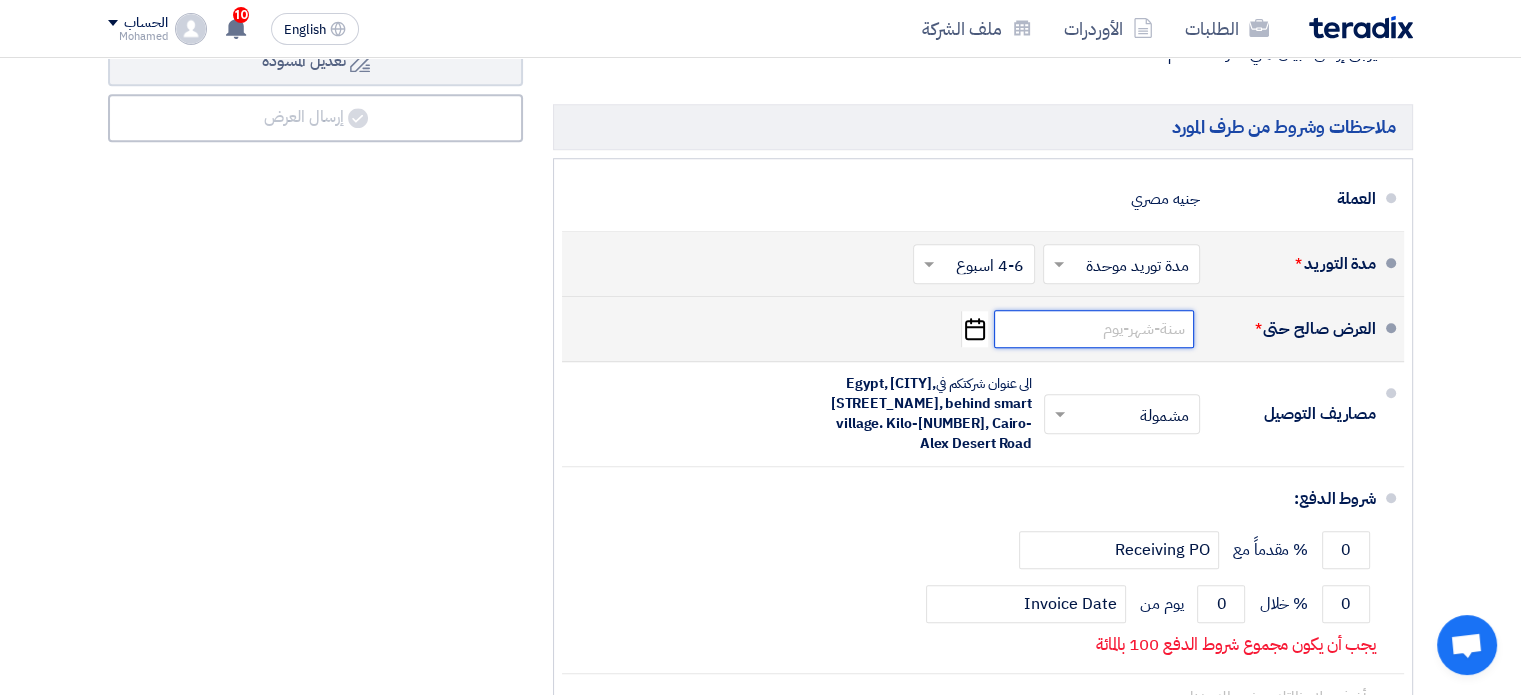 click 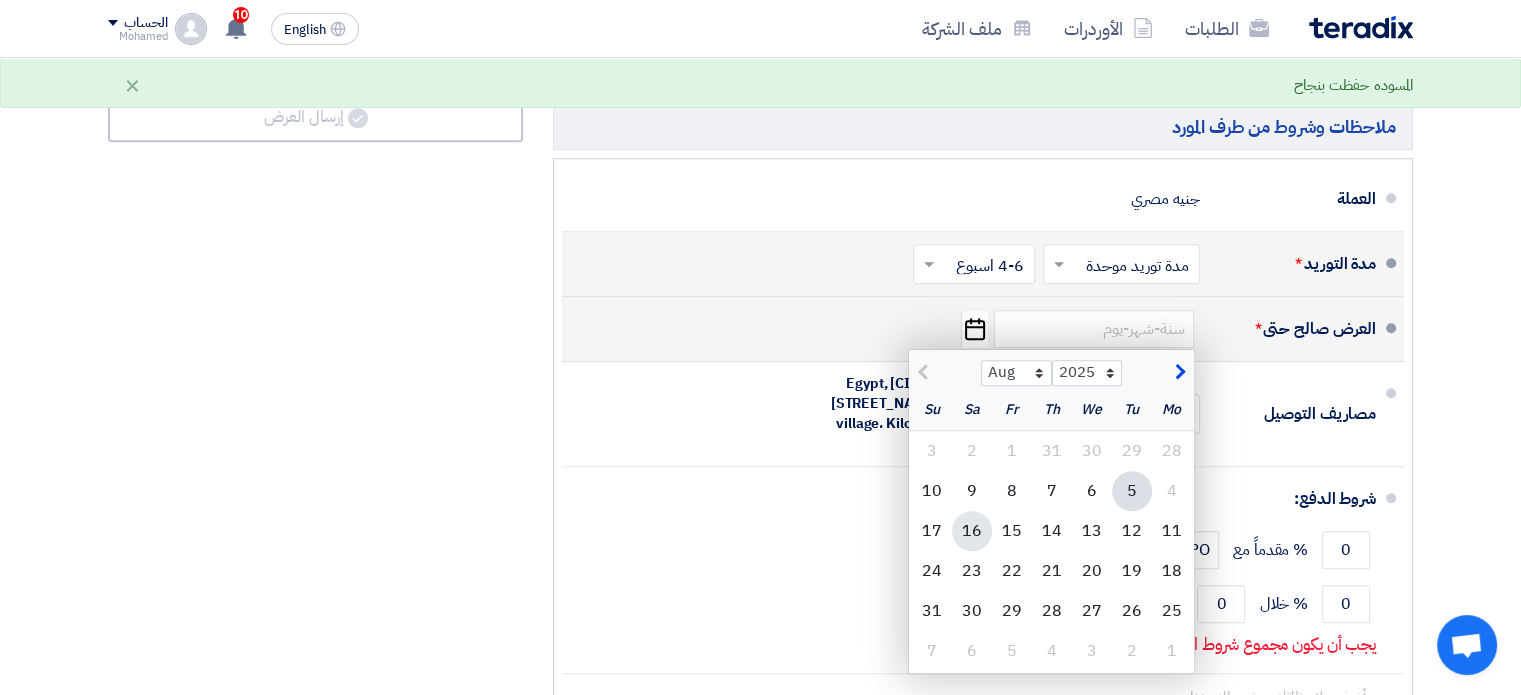 click on "16" 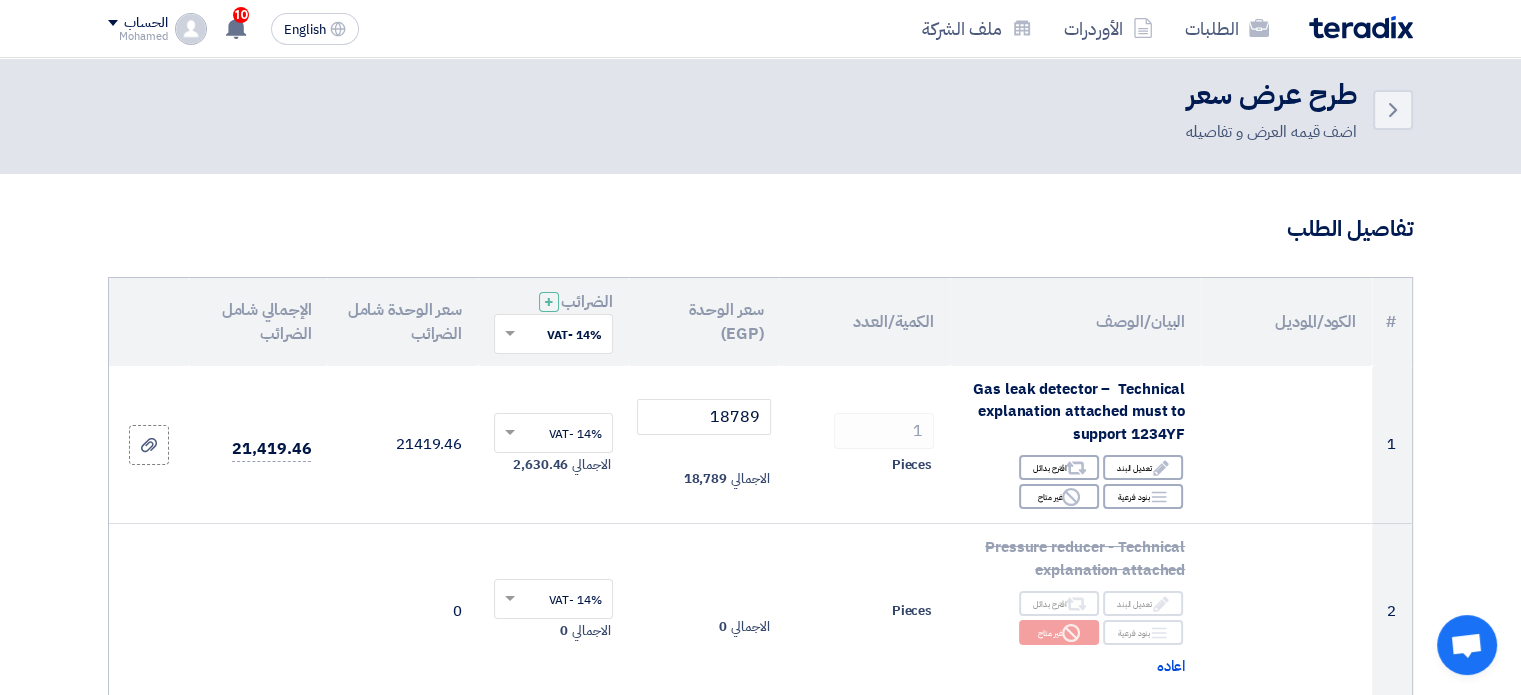 scroll, scrollTop: 0, scrollLeft: 0, axis: both 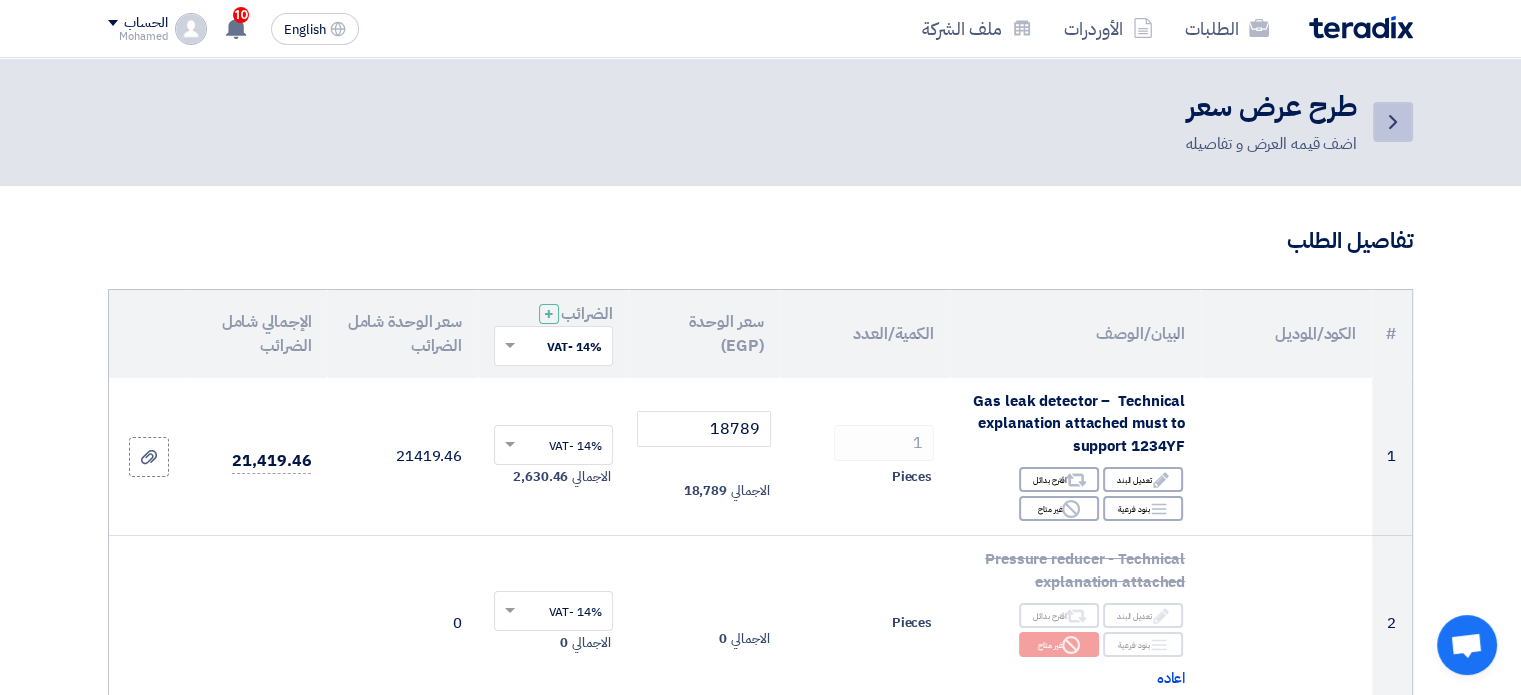 click on "Back" 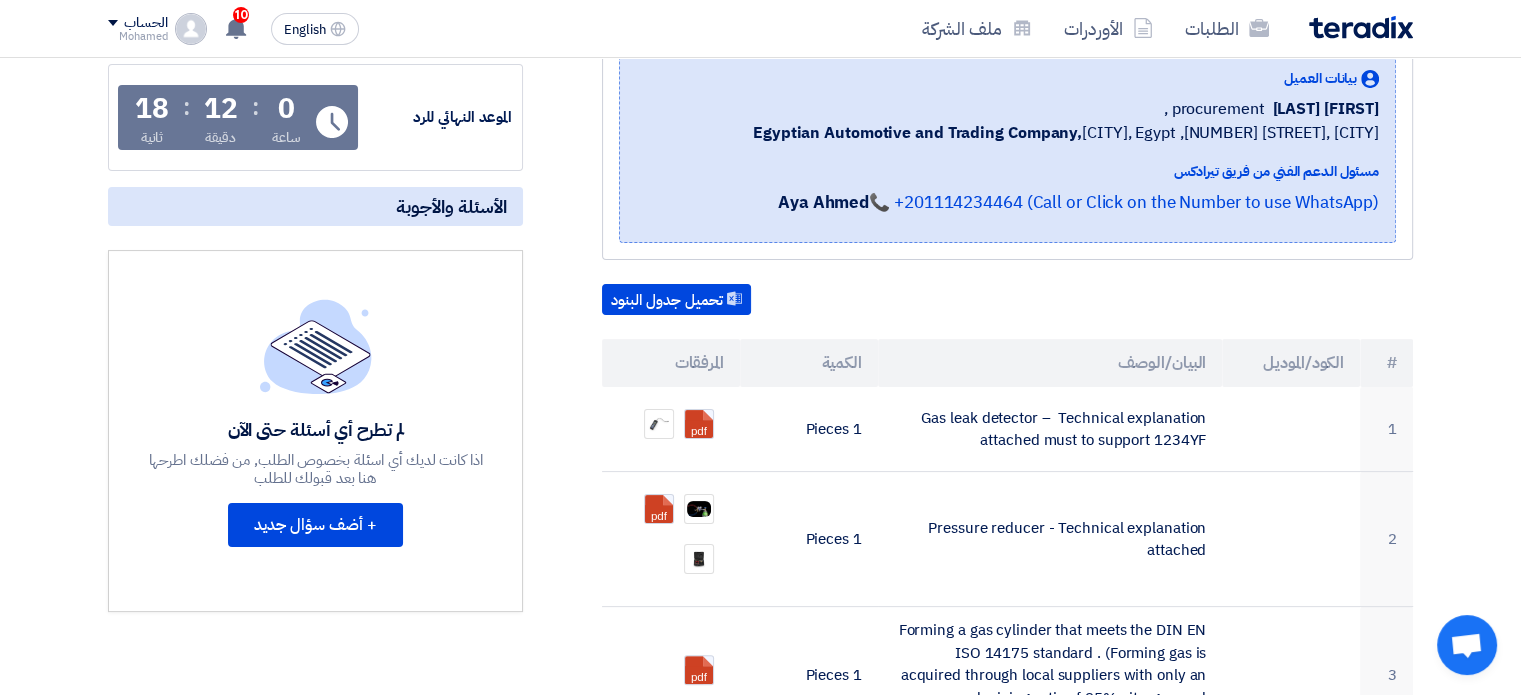 scroll, scrollTop: 0, scrollLeft: 0, axis: both 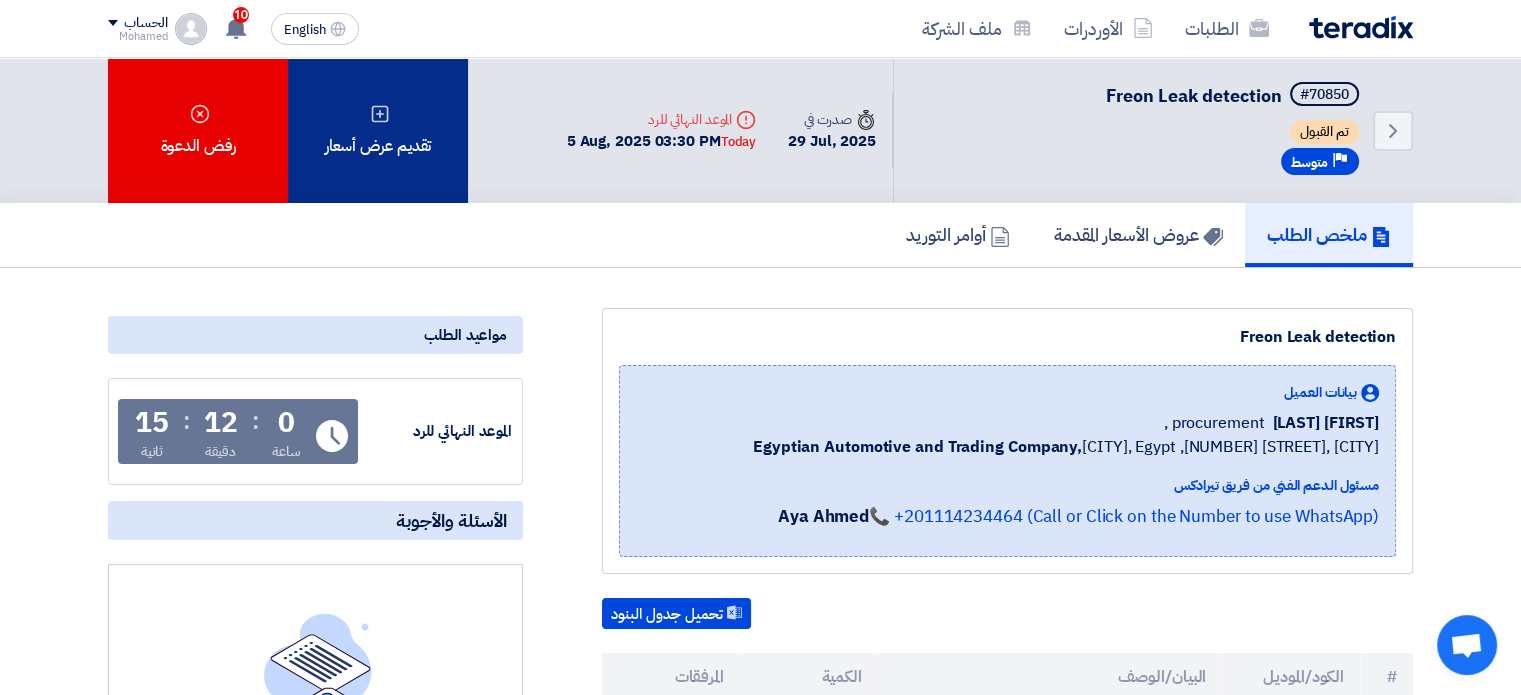 click on "تقديم عرض أسعار" 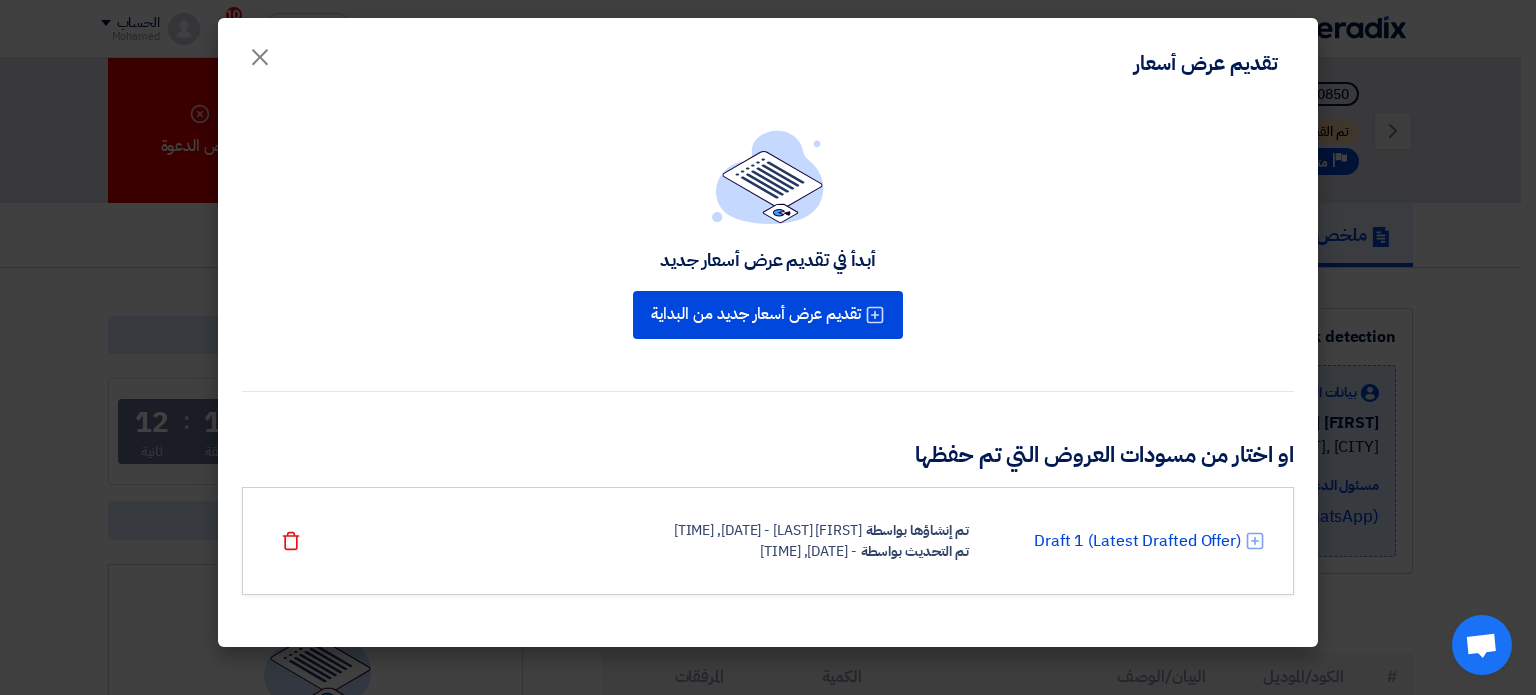 click on "تقديم عرض أسعار
×
أبدأ في تقديم عرض أسعار جديد
تقديم عرض أسعار جديد من البداية
او اختار من مسودات العروض التي تم حفظها
Draft 1 (Latest Drafted Offer)
تم إنشاؤها بواسطة
[FIRST] [LAST] - [DATE], [TIME]
تم التحديث بواسطة
- [DATE], [TIME]" 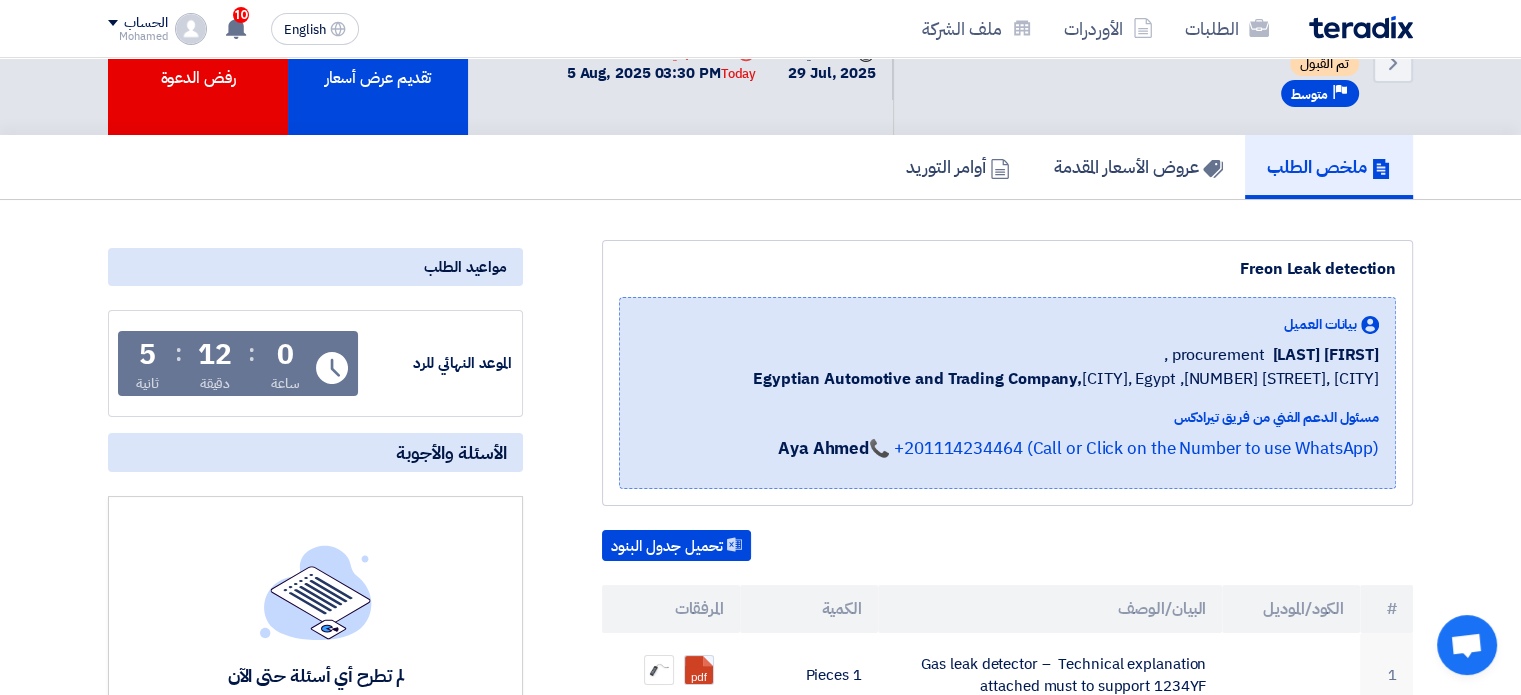 scroll, scrollTop: 0, scrollLeft: 0, axis: both 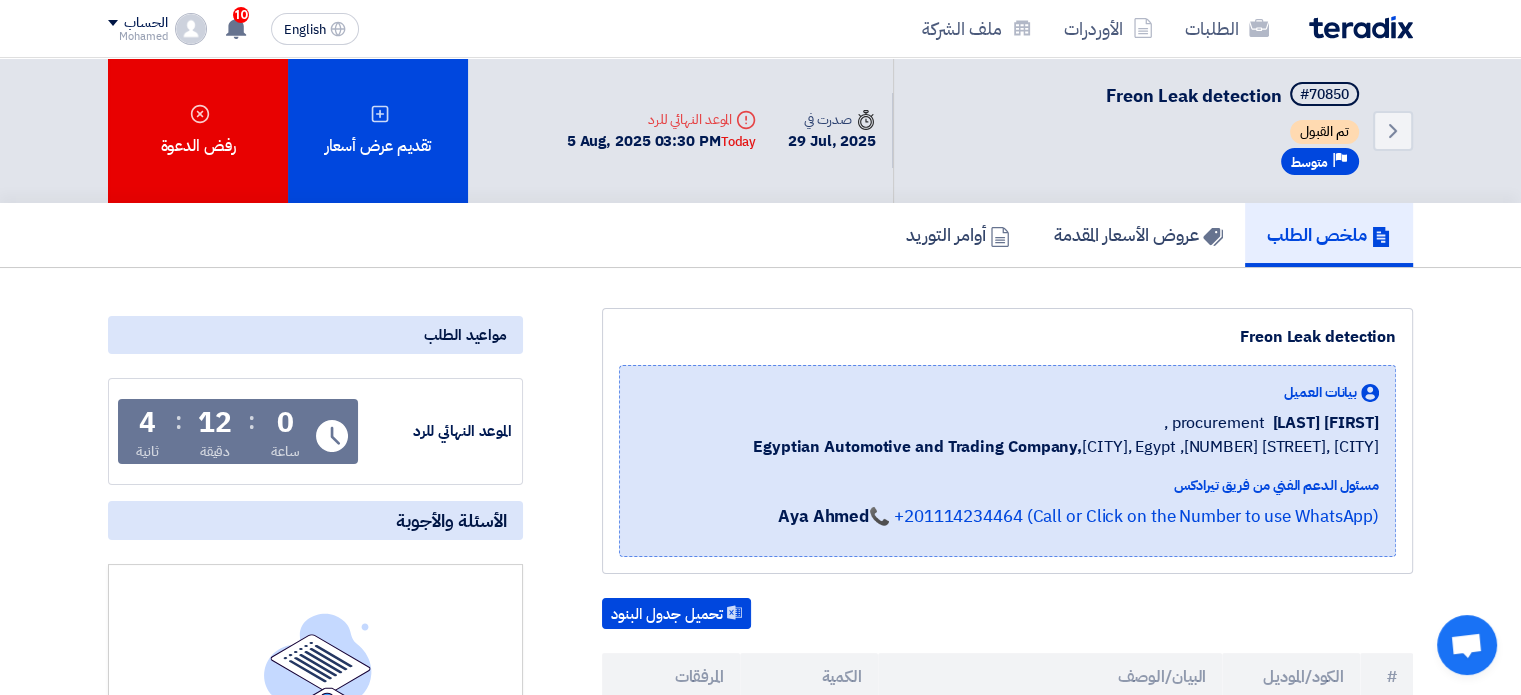 click on "تم القبول" 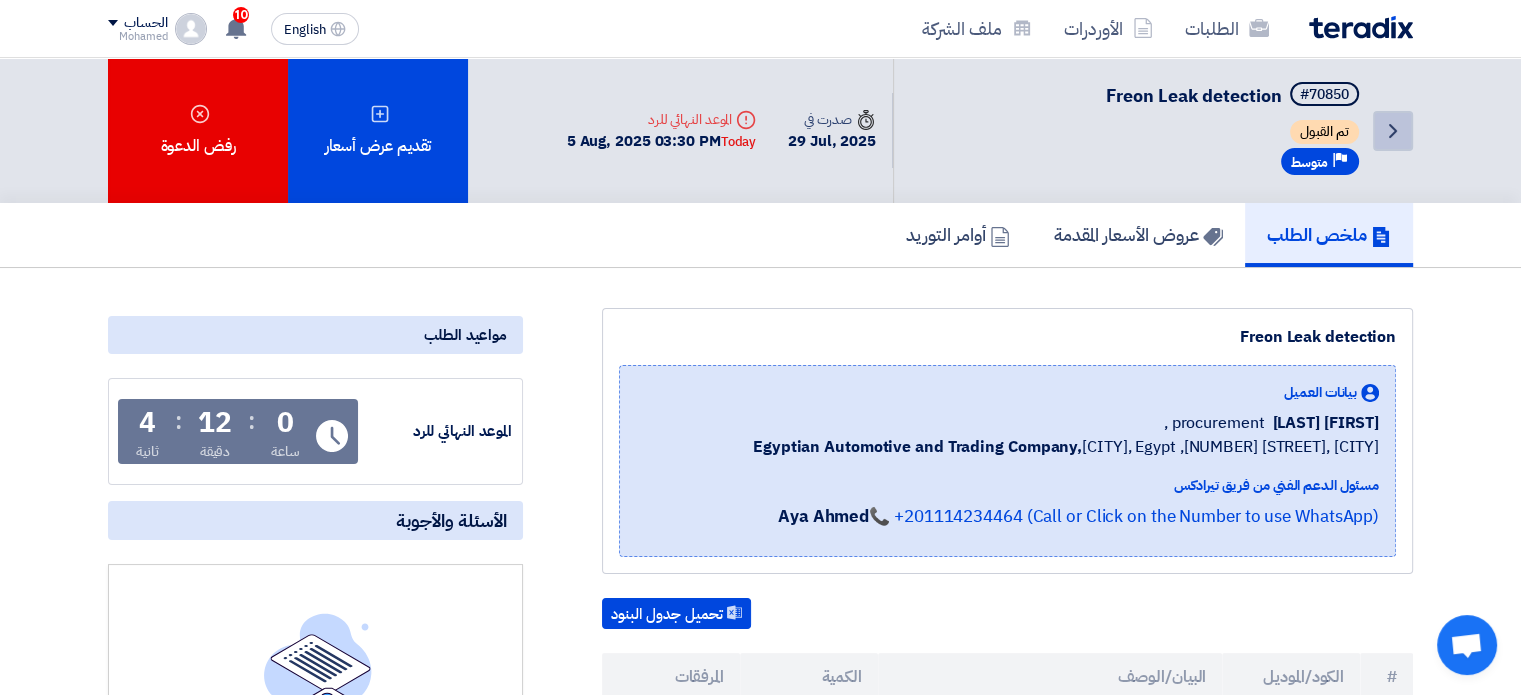 click on "Back" 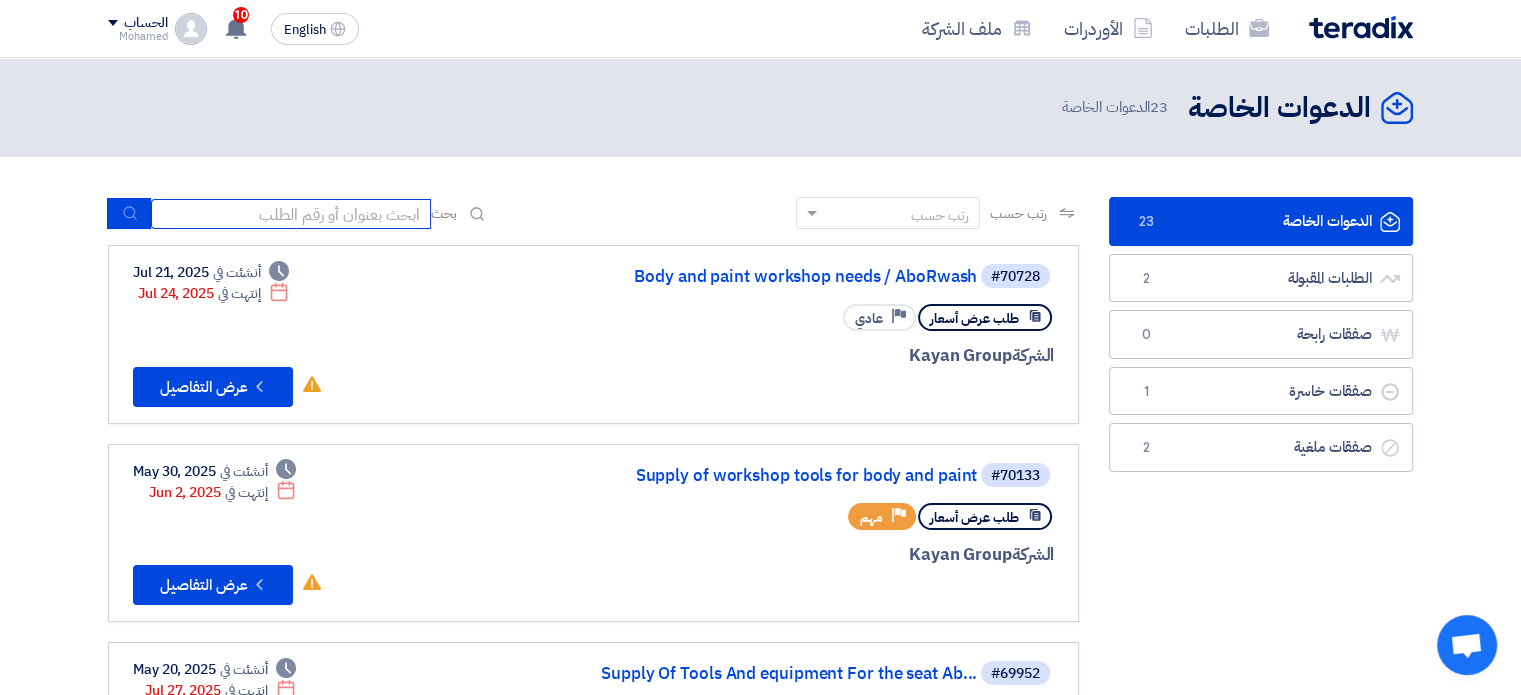 click 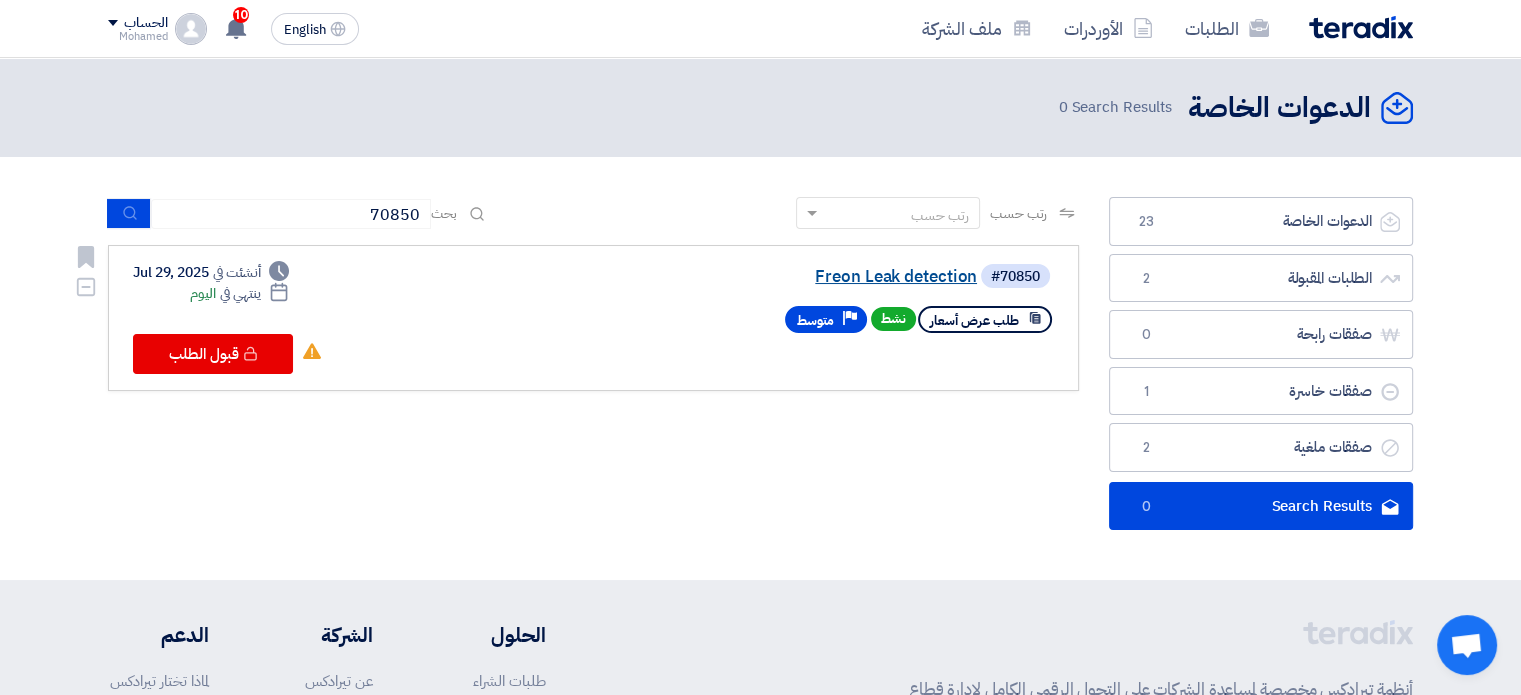 click on "Freon Leak detection" 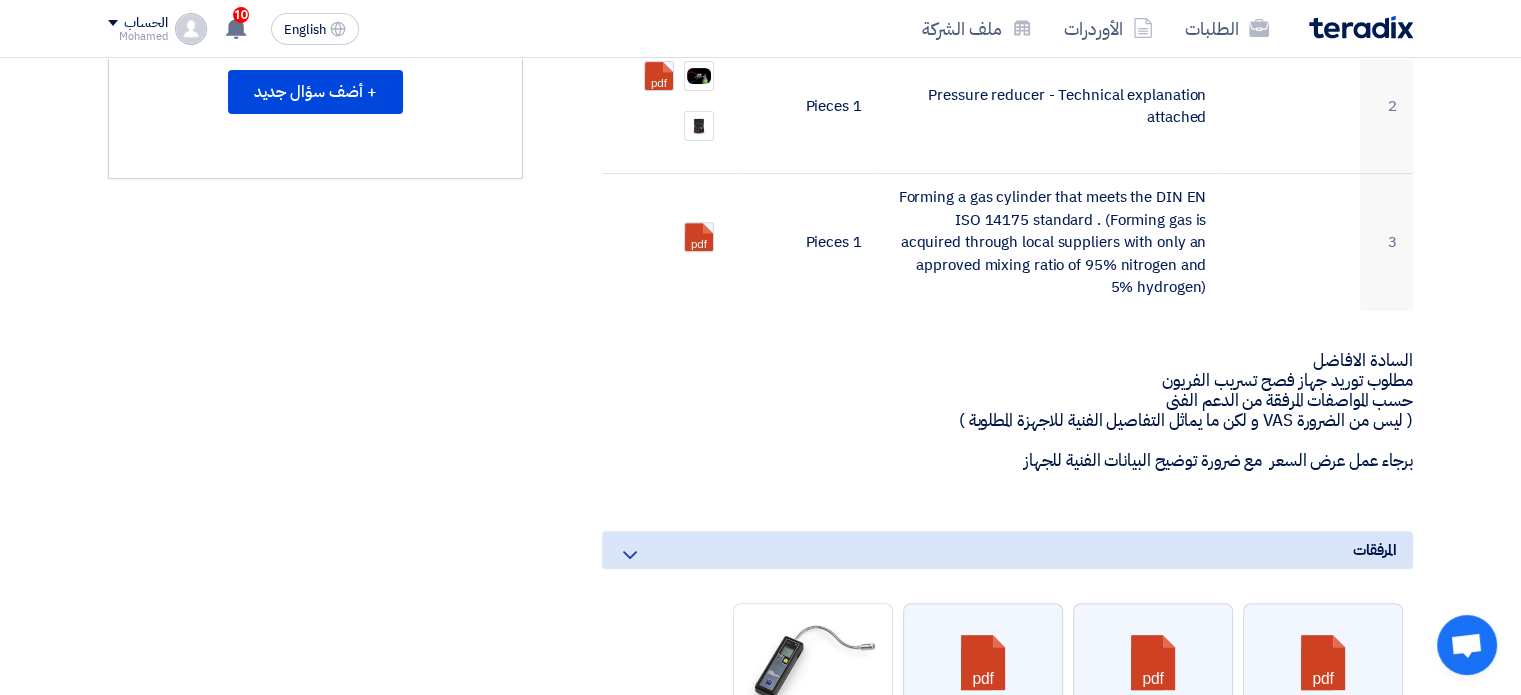 scroll, scrollTop: 490, scrollLeft: 0, axis: vertical 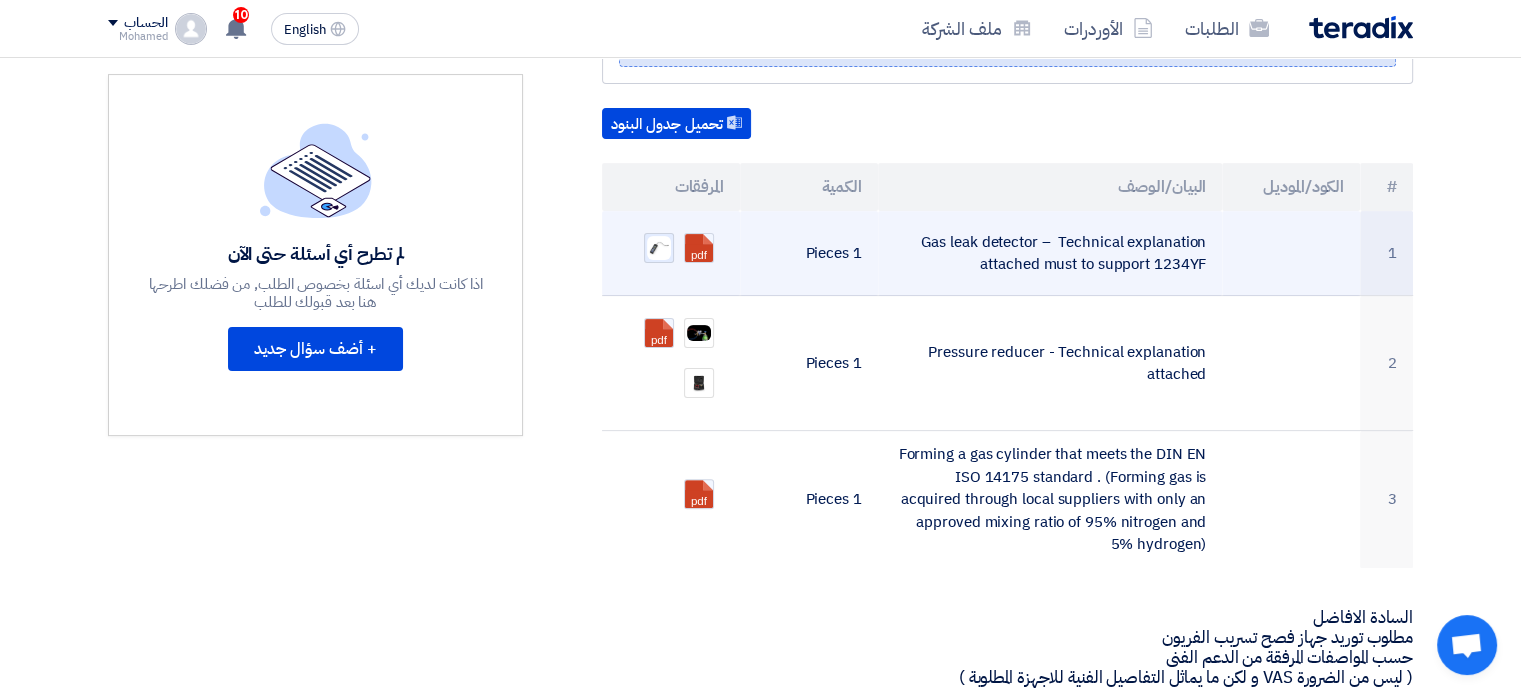 click 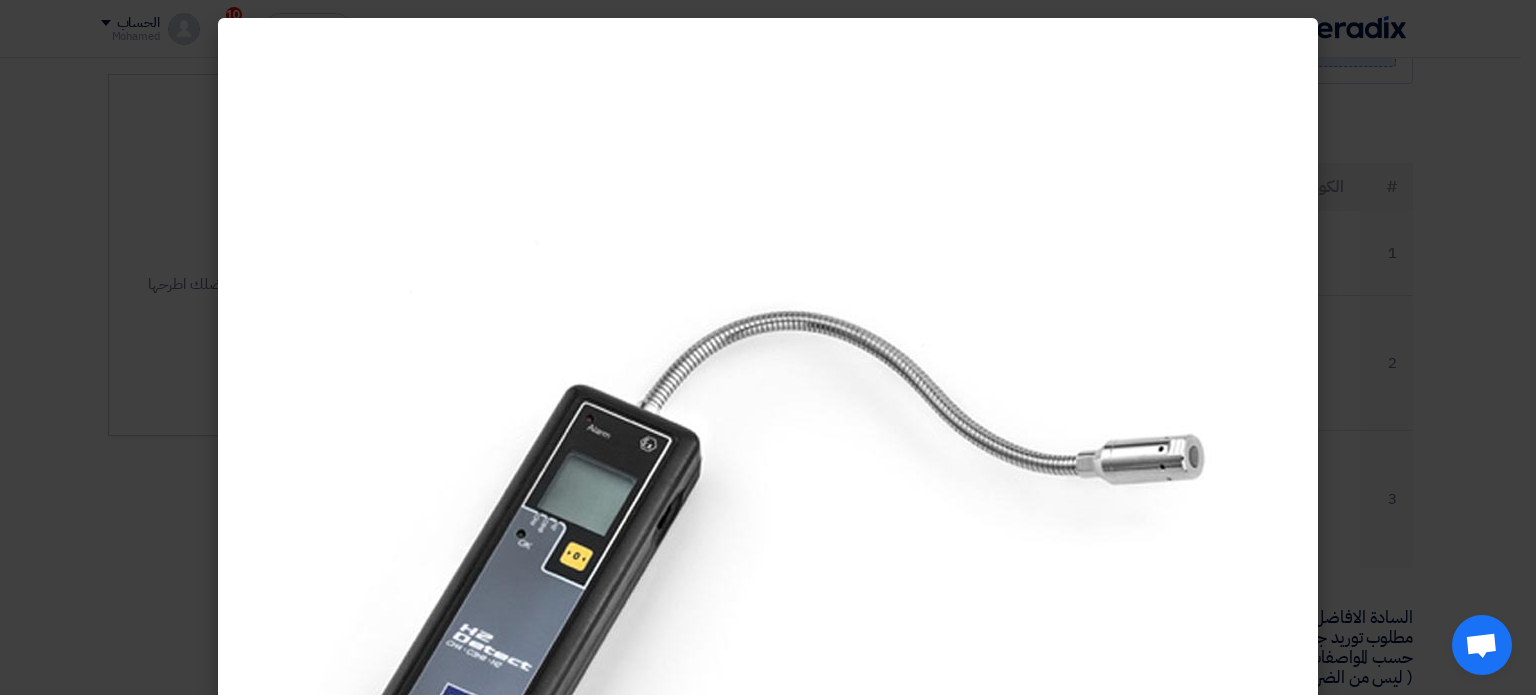 click 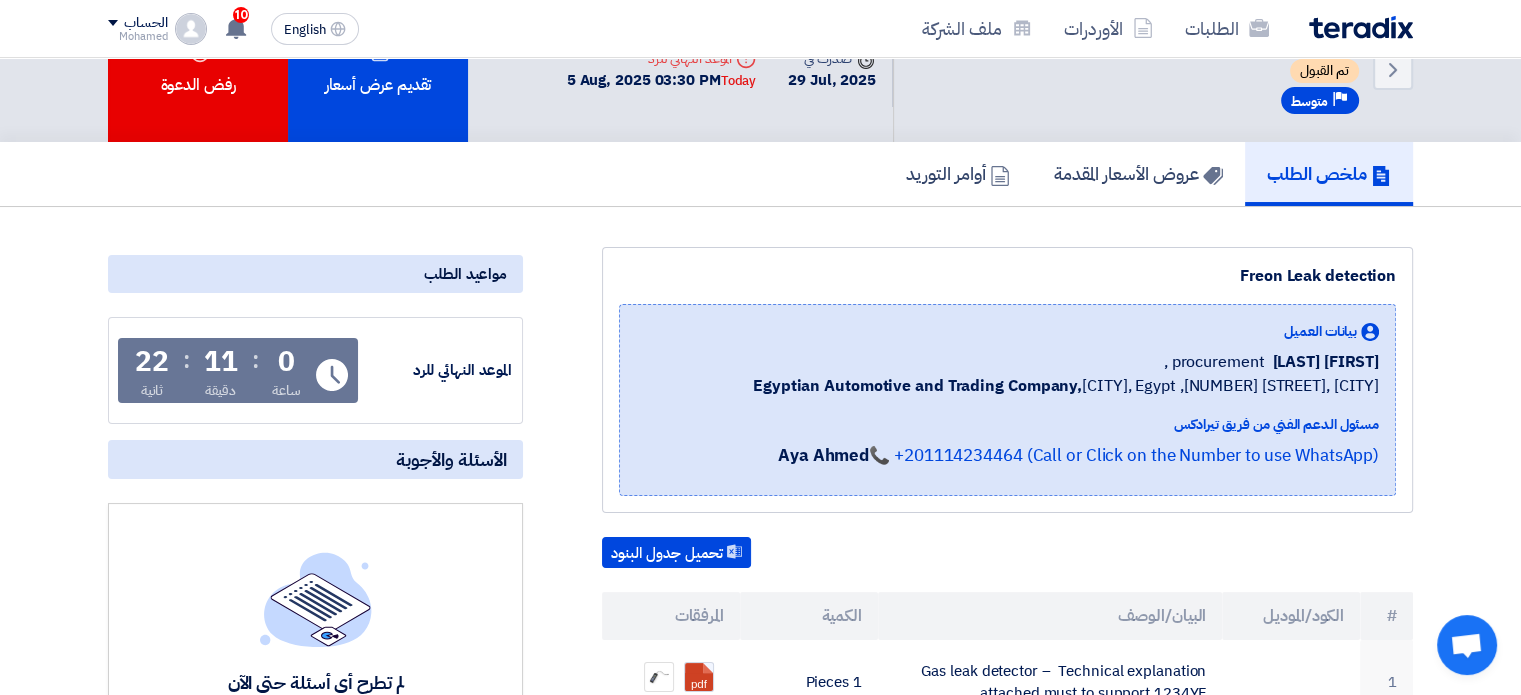 scroll, scrollTop: 0, scrollLeft: 0, axis: both 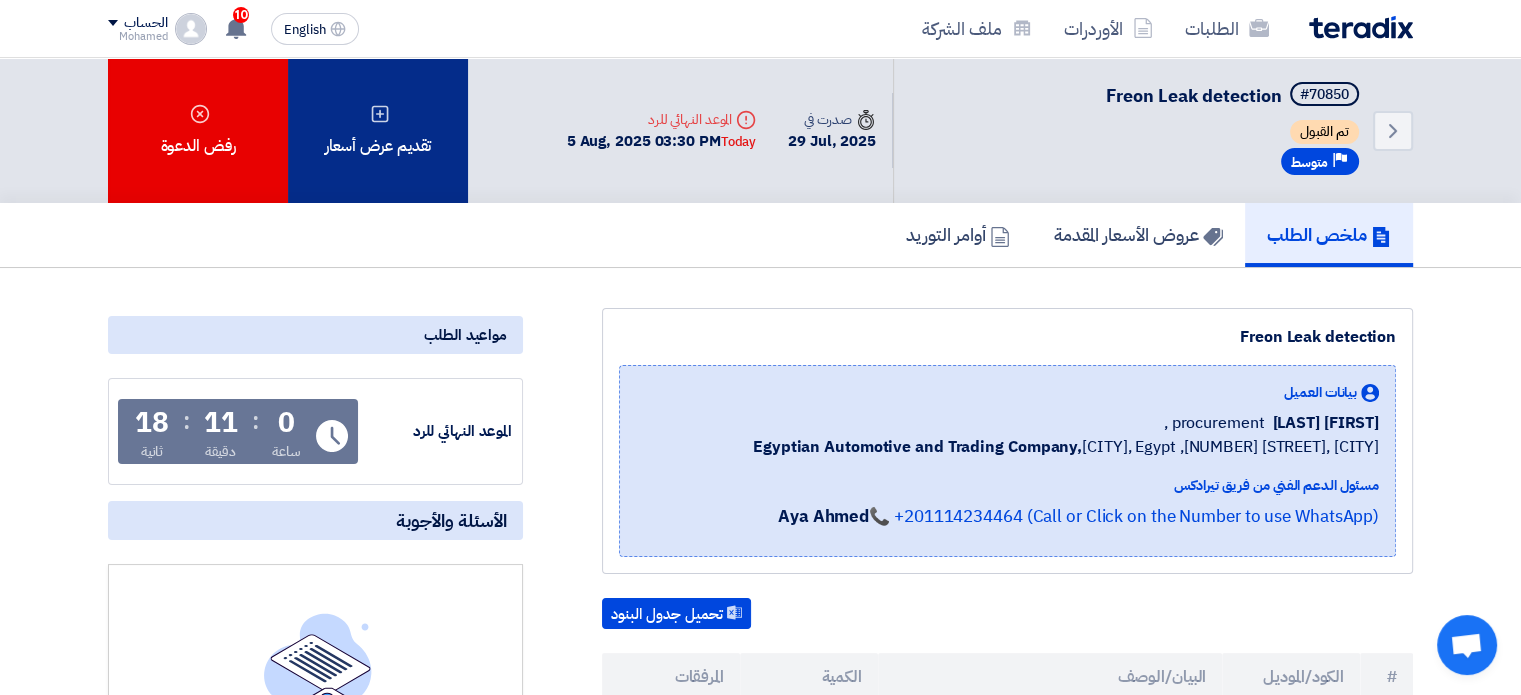 click on "تقديم عرض أسعار" 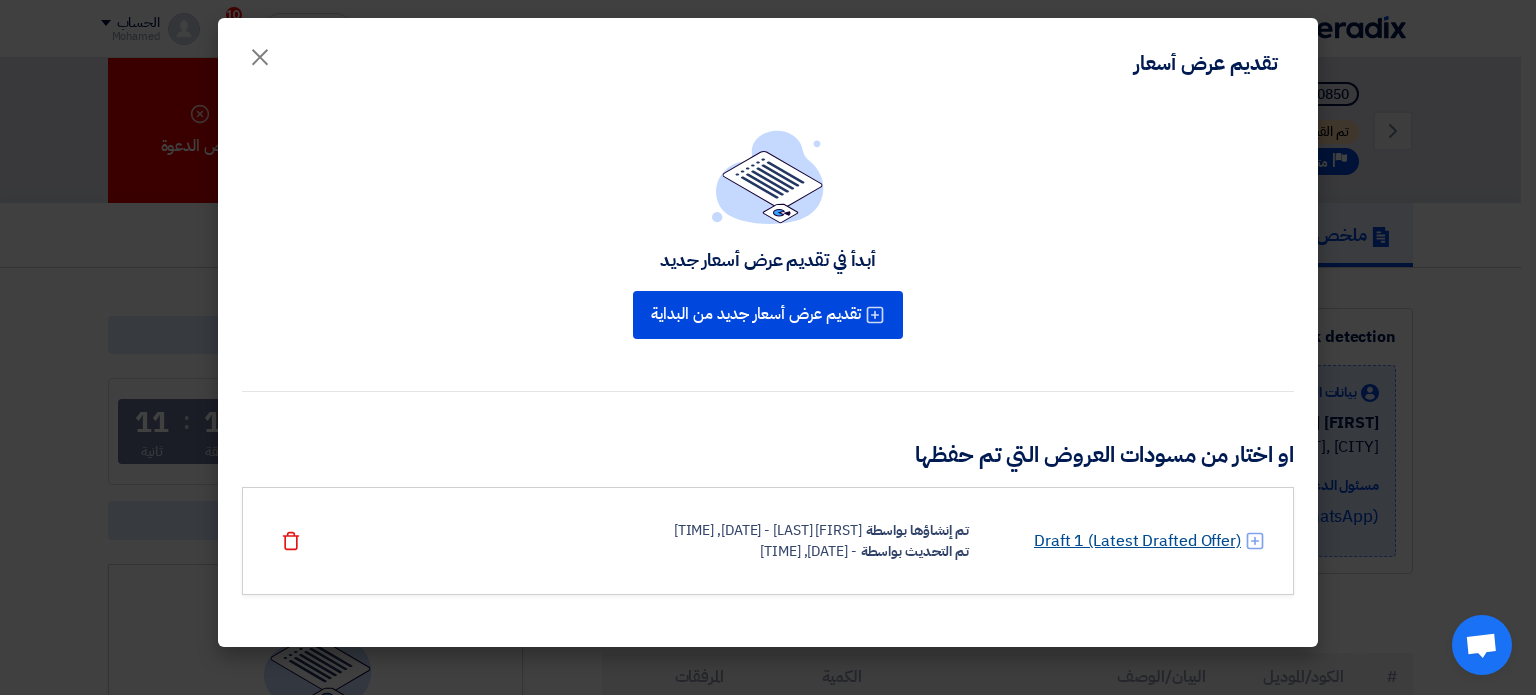 click on "Draft 1 (Latest Drafted Offer)" 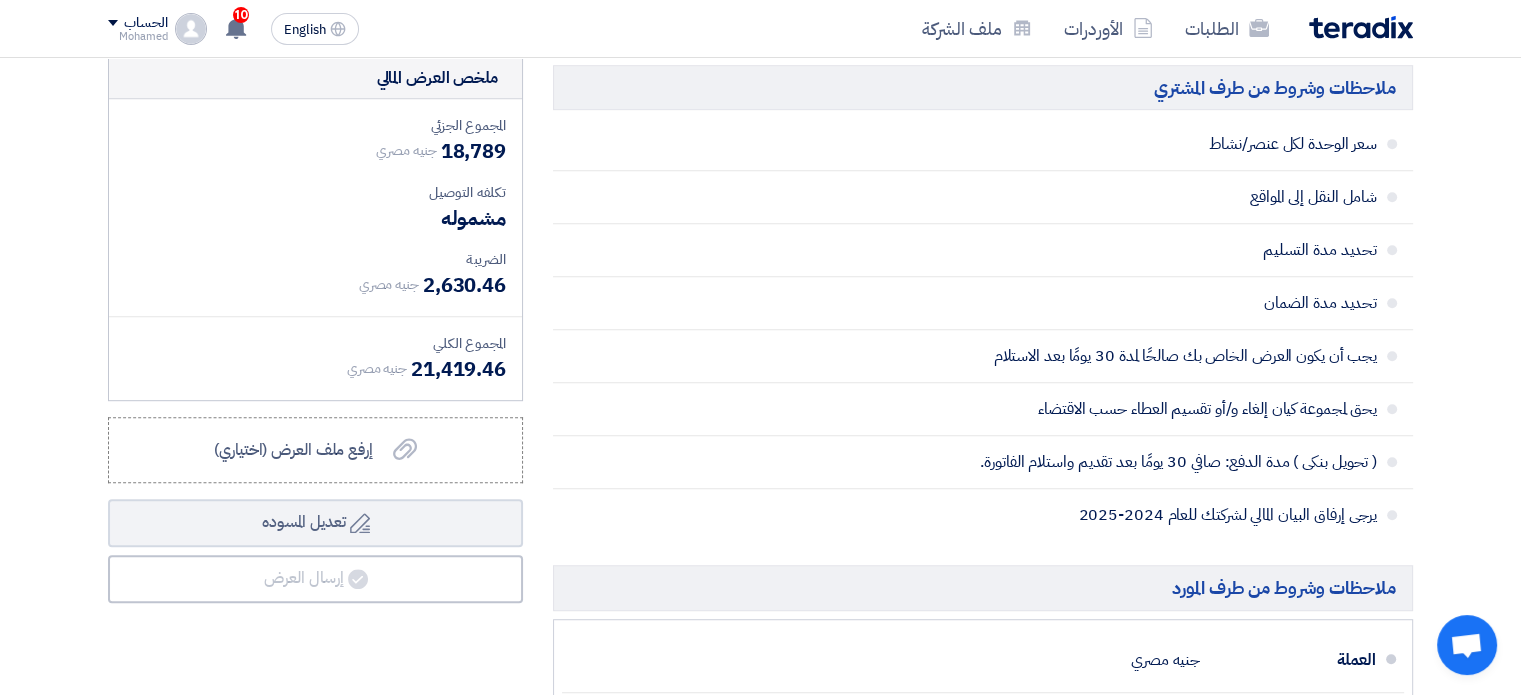 scroll, scrollTop: 1088, scrollLeft: 0, axis: vertical 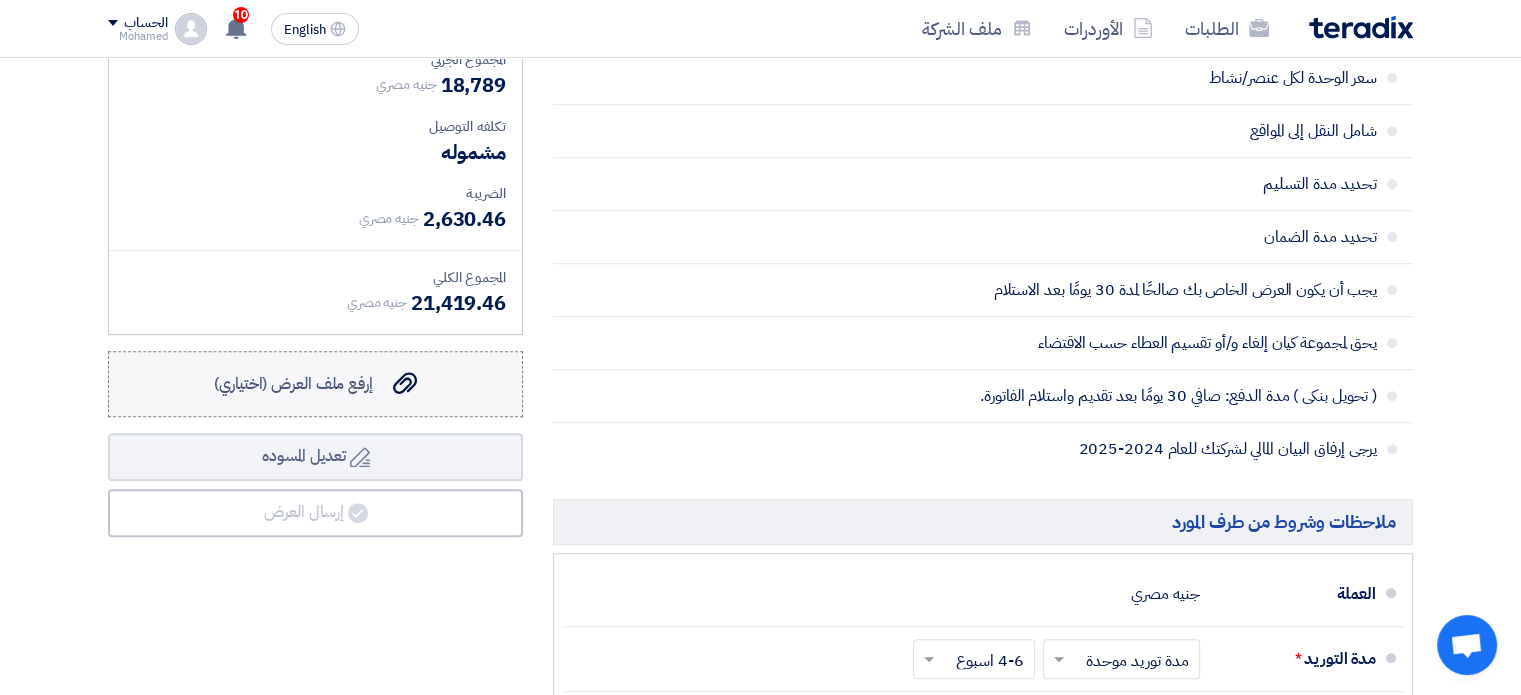 click on "إرفع ملف العرض (اختياري)" 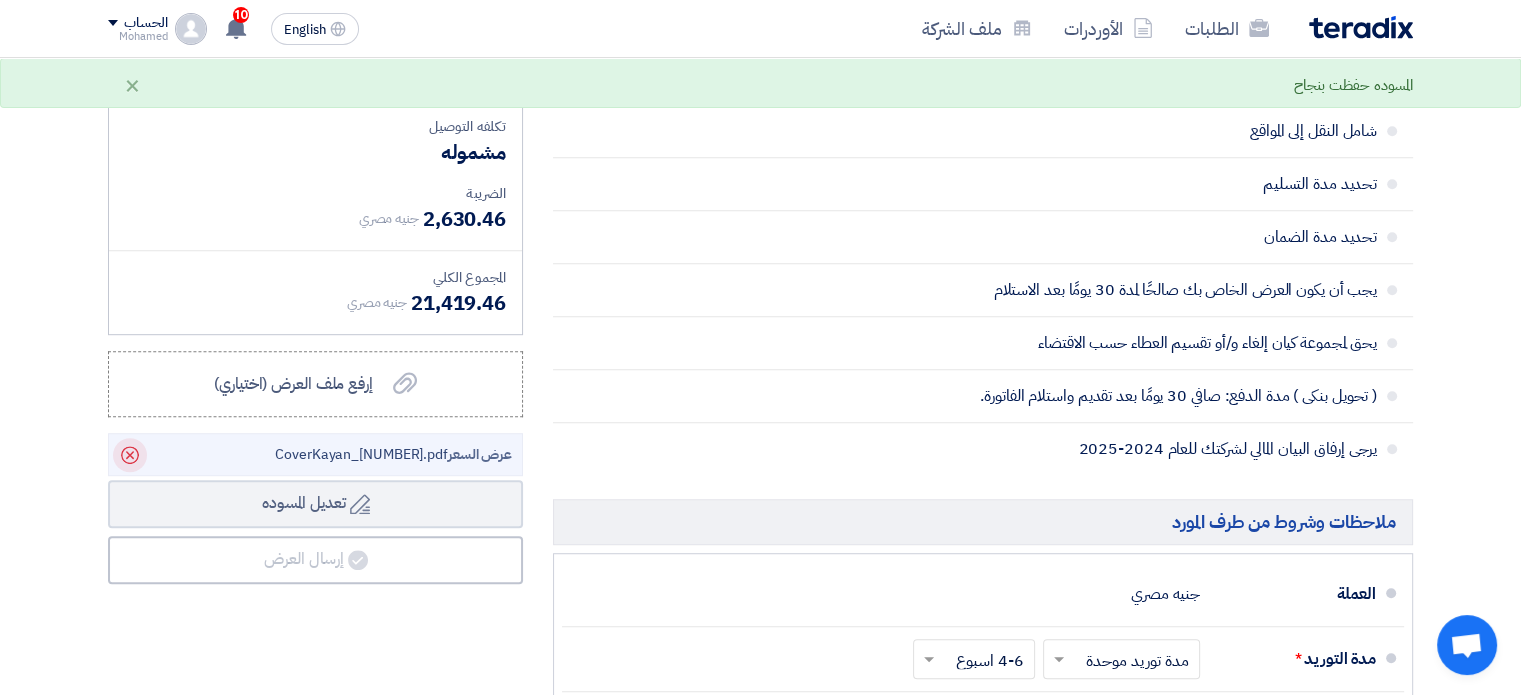 click 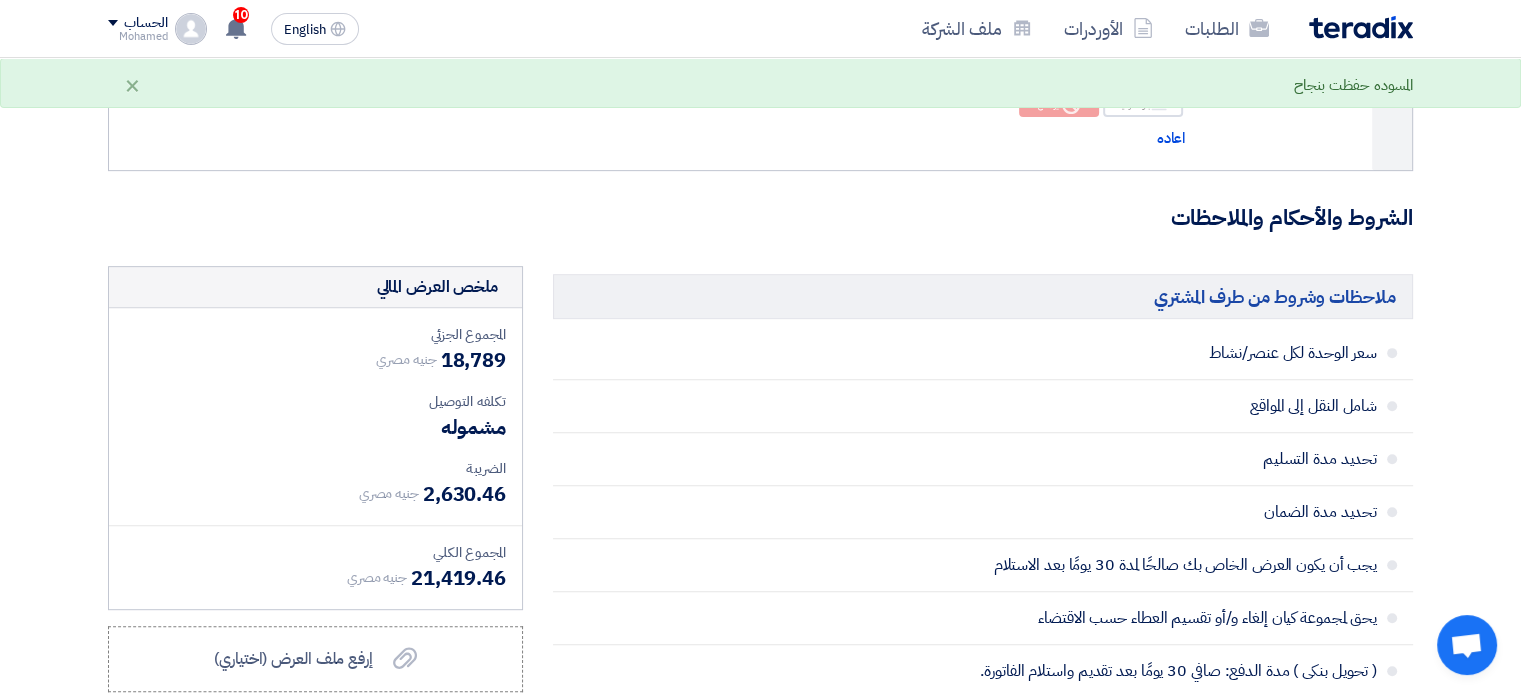 scroll, scrollTop: 772, scrollLeft: 0, axis: vertical 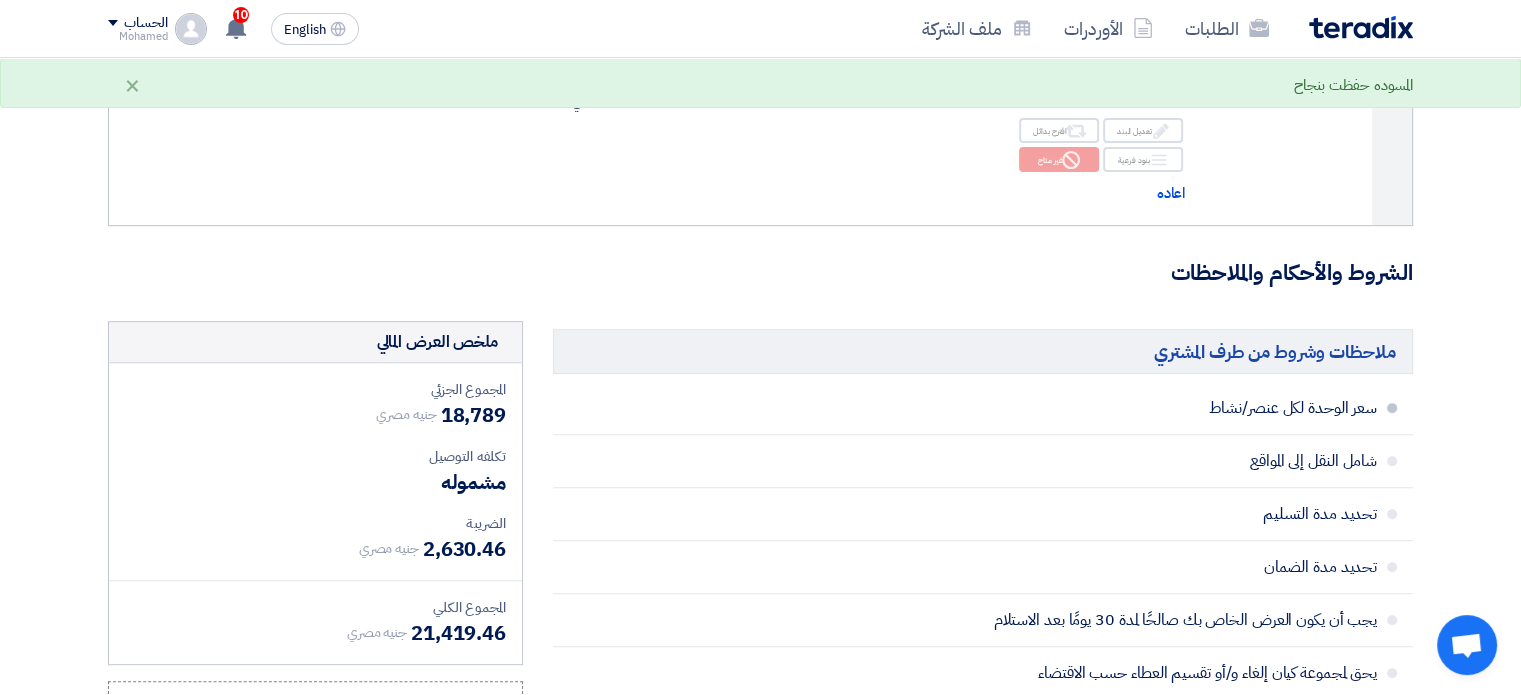click on "سعر الوحدة لكل عنصر/نشاط" 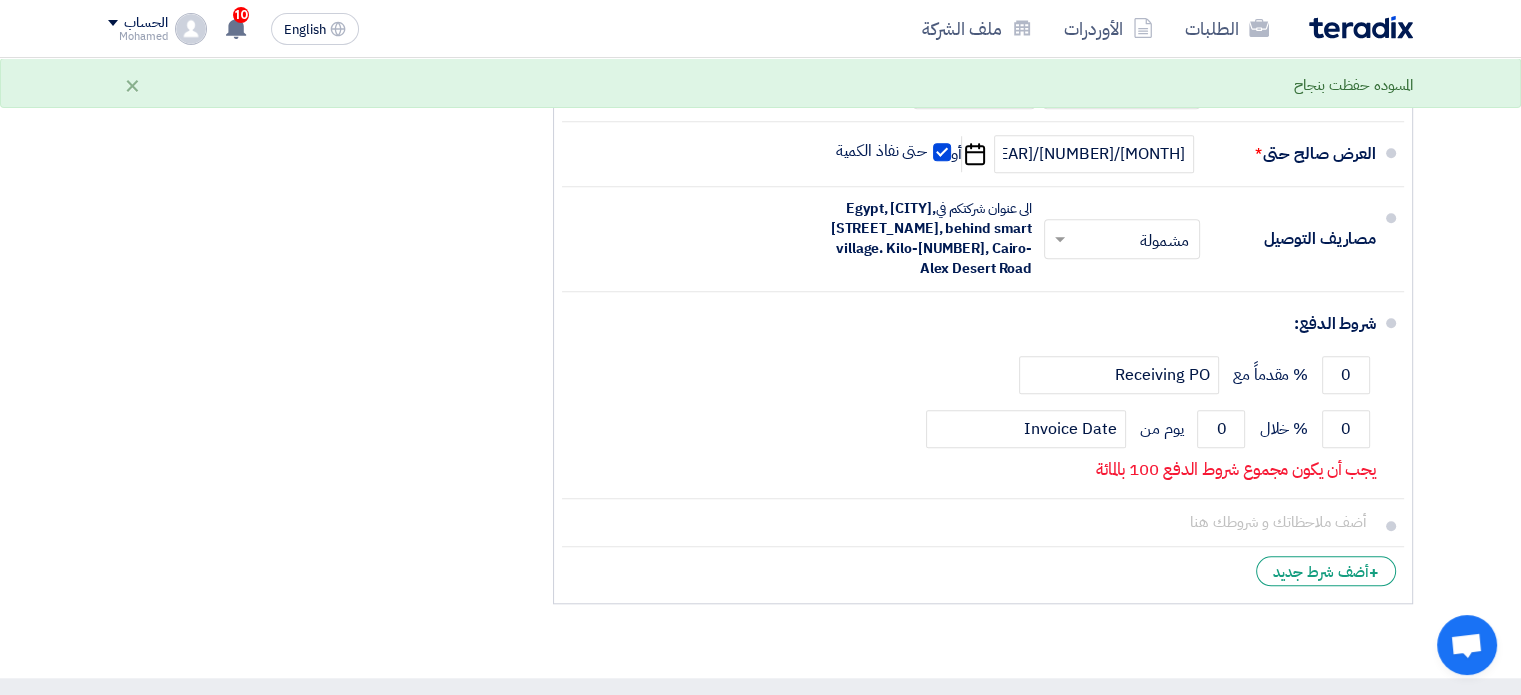 scroll, scrollTop: 1700, scrollLeft: 0, axis: vertical 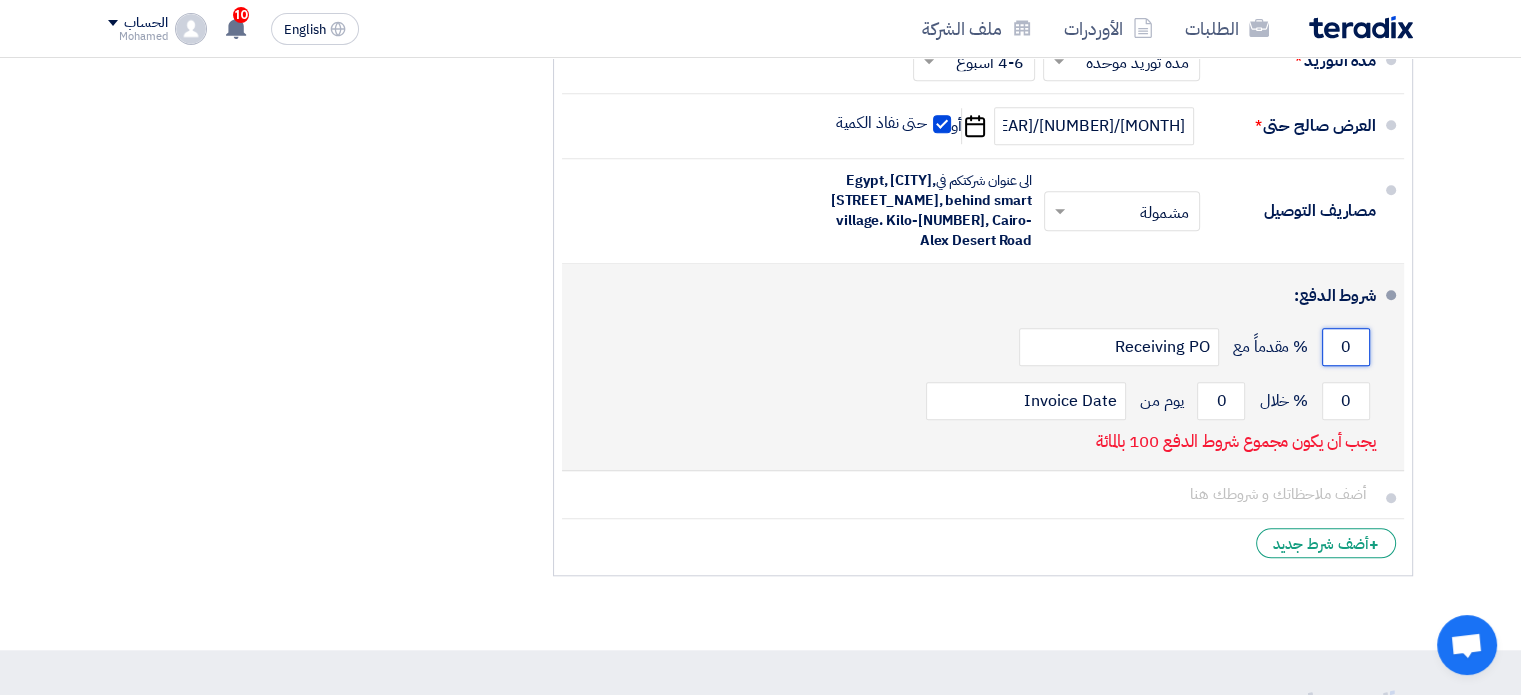 drag, startPoint x: 1347, startPoint y: 349, endPoint x: 1335, endPoint y: 348, distance: 12.0415945 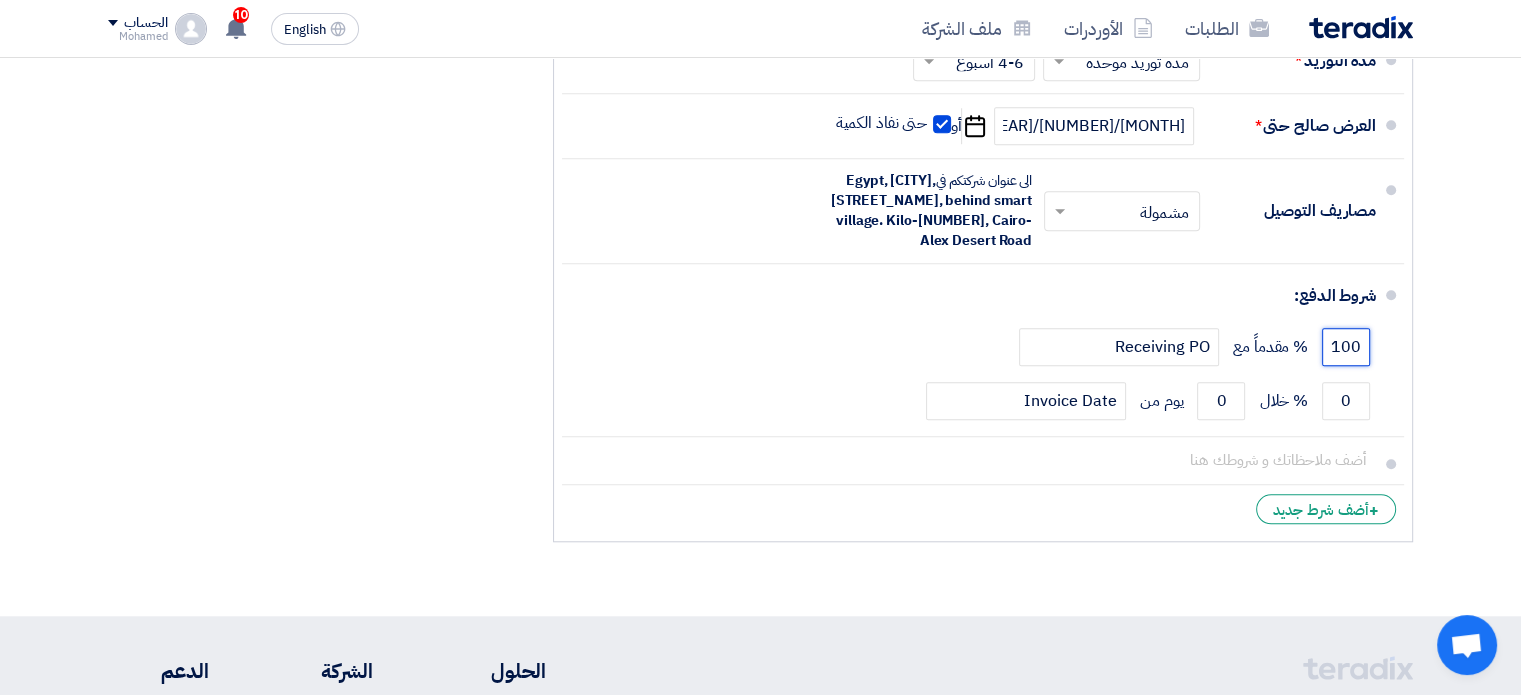 type on "100" 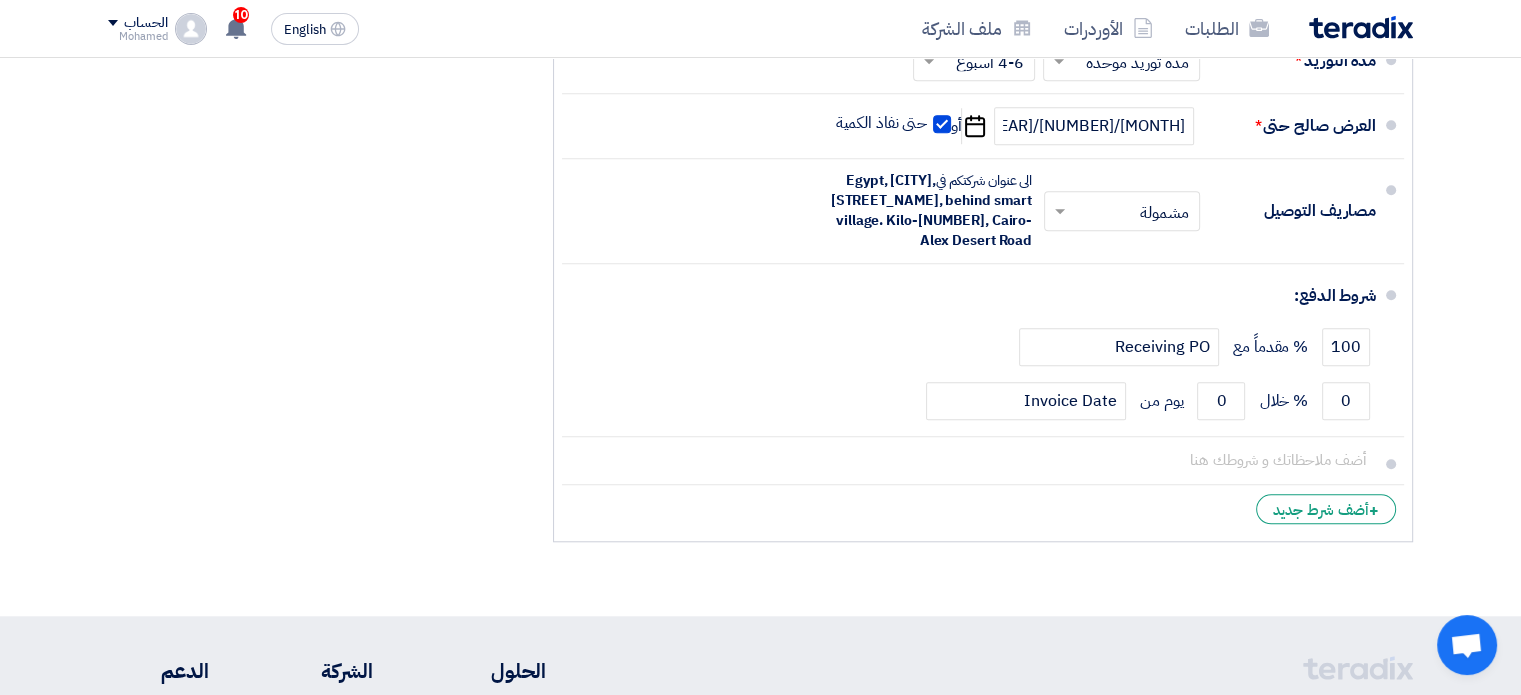 click on "تفاصيل الطلب
#
الكود/الموديل
البيان/الوصف
الكمية/العدد
سعر الوحدة (EGP)
الضرائب
+
'Select taxes...
1 Edit Reject" 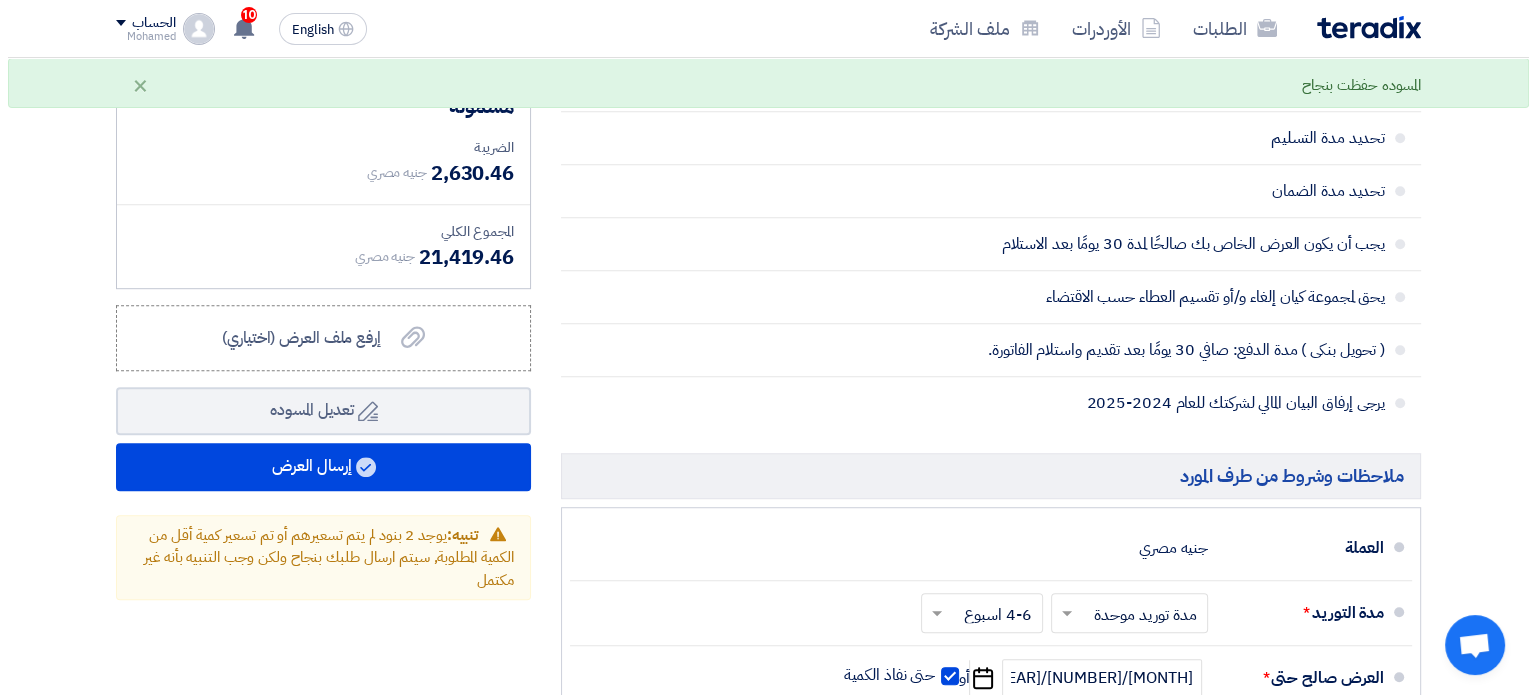 scroll, scrollTop: 1144, scrollLeft: 0, axis: vertical 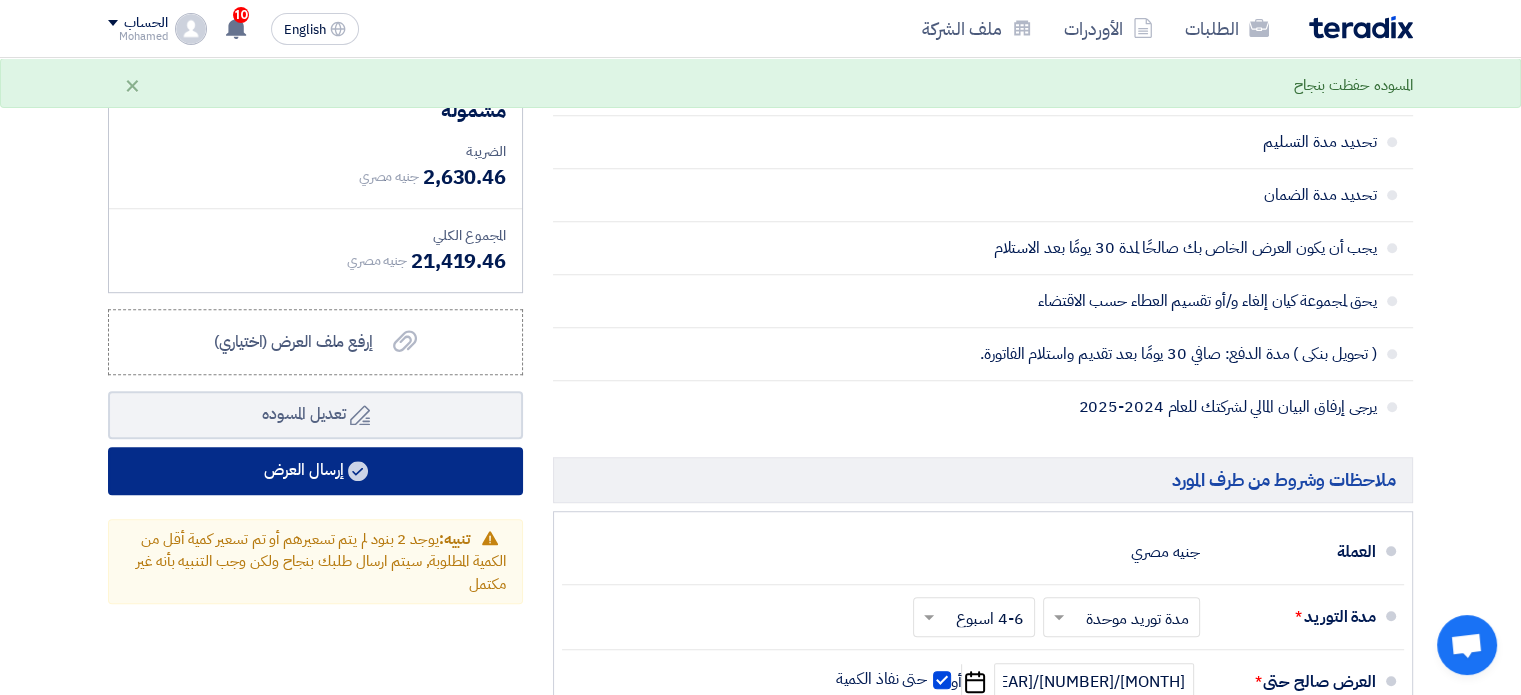 click on "إرسال العرض" 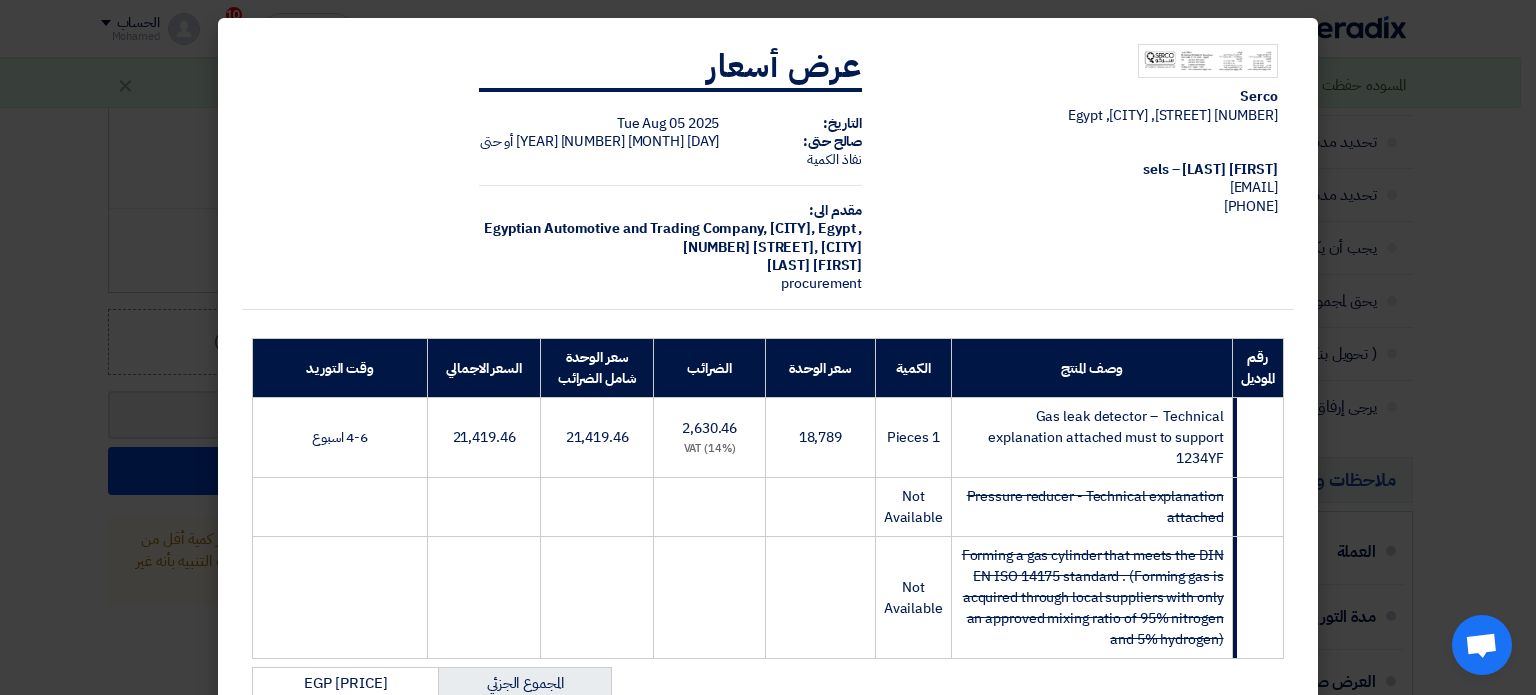 click on "Serco
[NUMBER] [STREET], [CITY], Egypt
[FIRST] [LAST] – sels
[EMAIL]
[PHONE]" 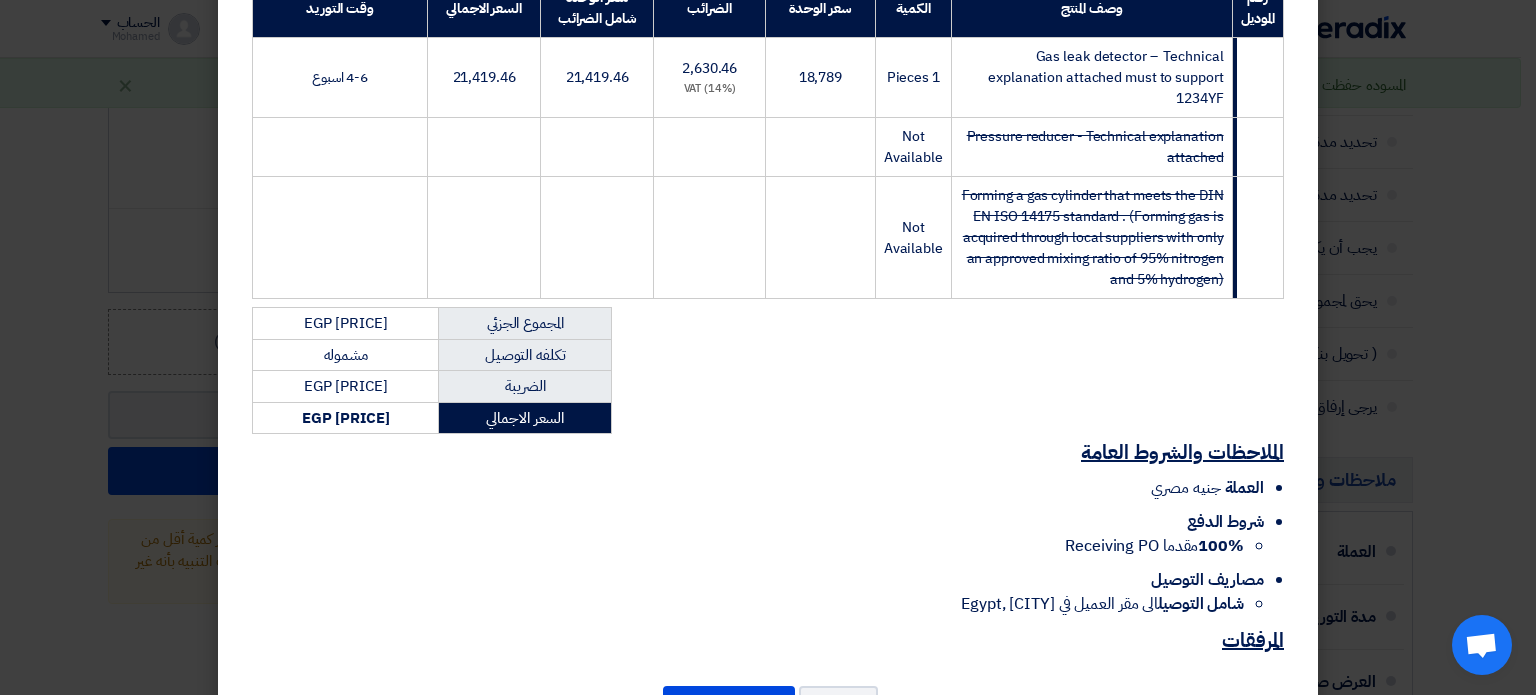 scroll, scrollTop: 404, scrollLeft: 0, axis: vertical 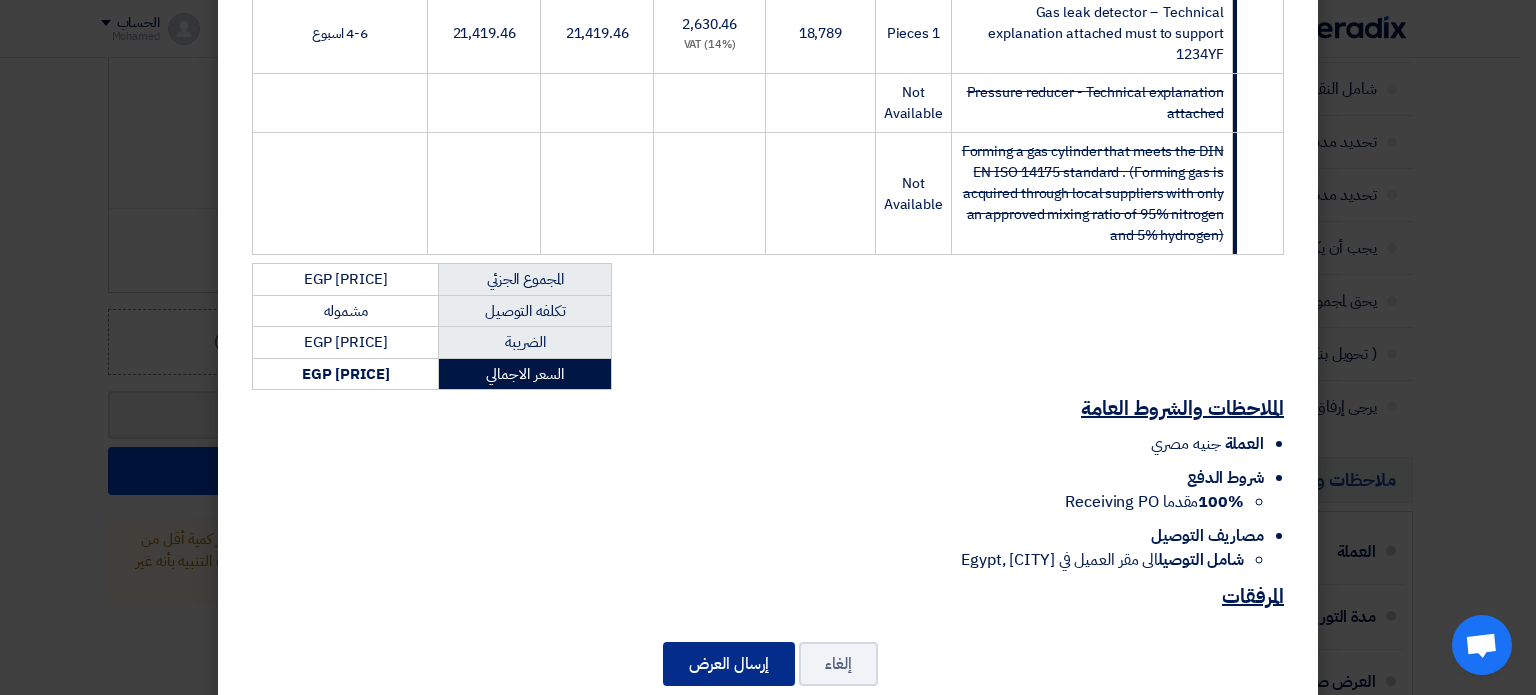 click on "إرسال العرض" 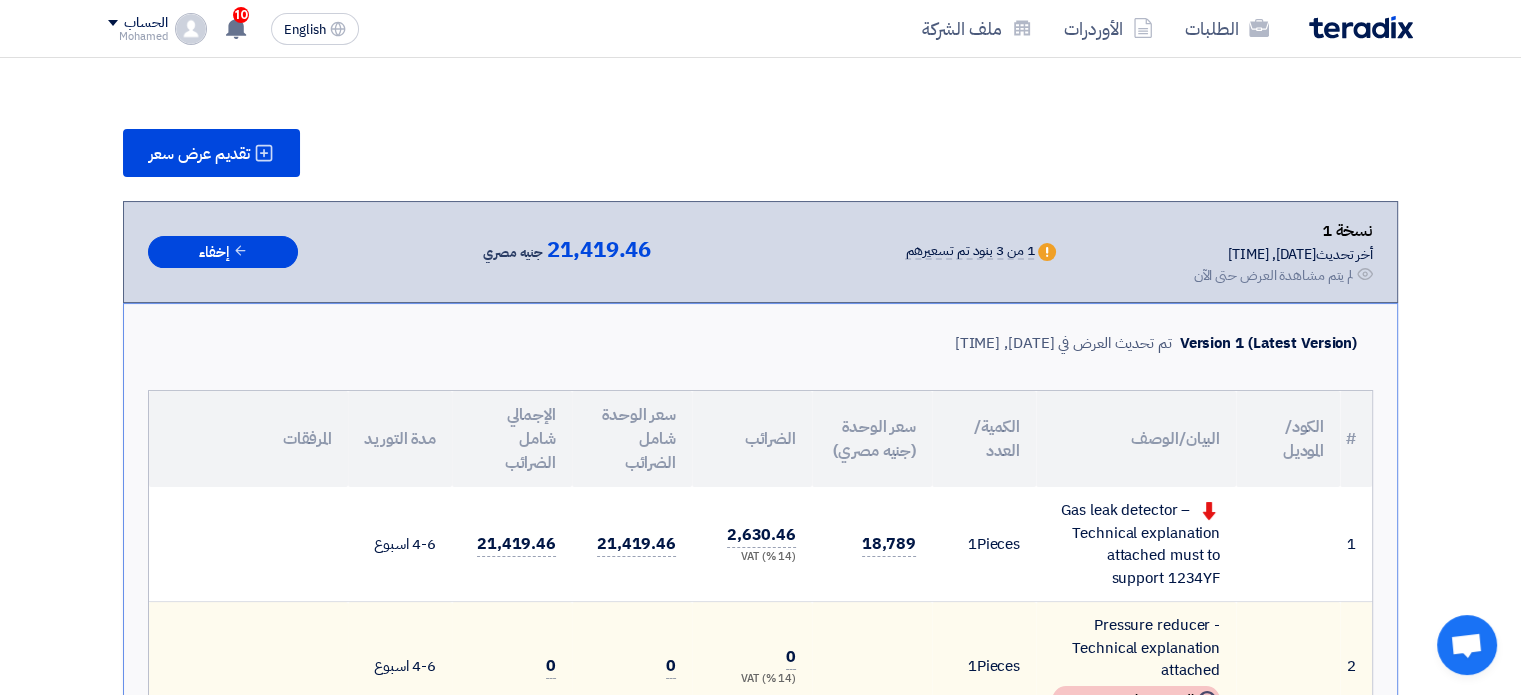 scroll, scrollTop: 1578, scrollLeft: 0, axis: vertical 